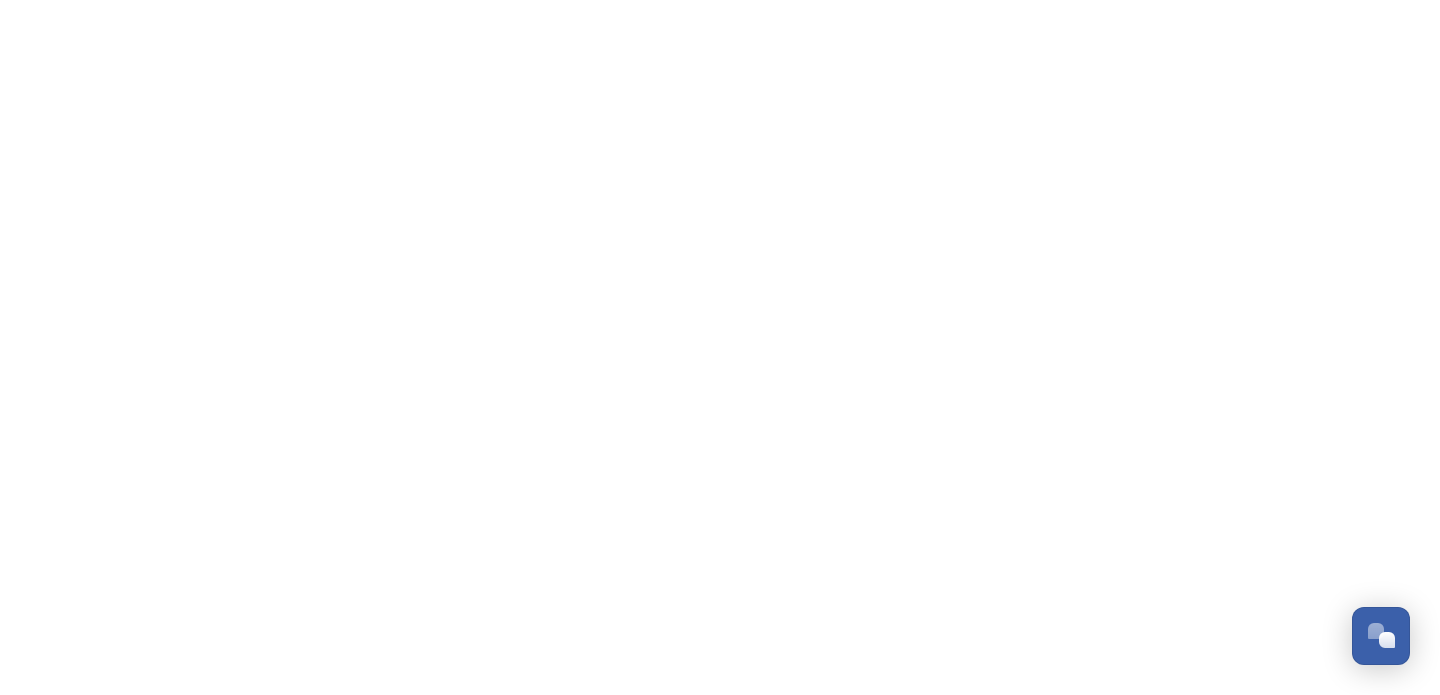 scroll, scrollTop: 0, scrollLeft: 0, axis: both 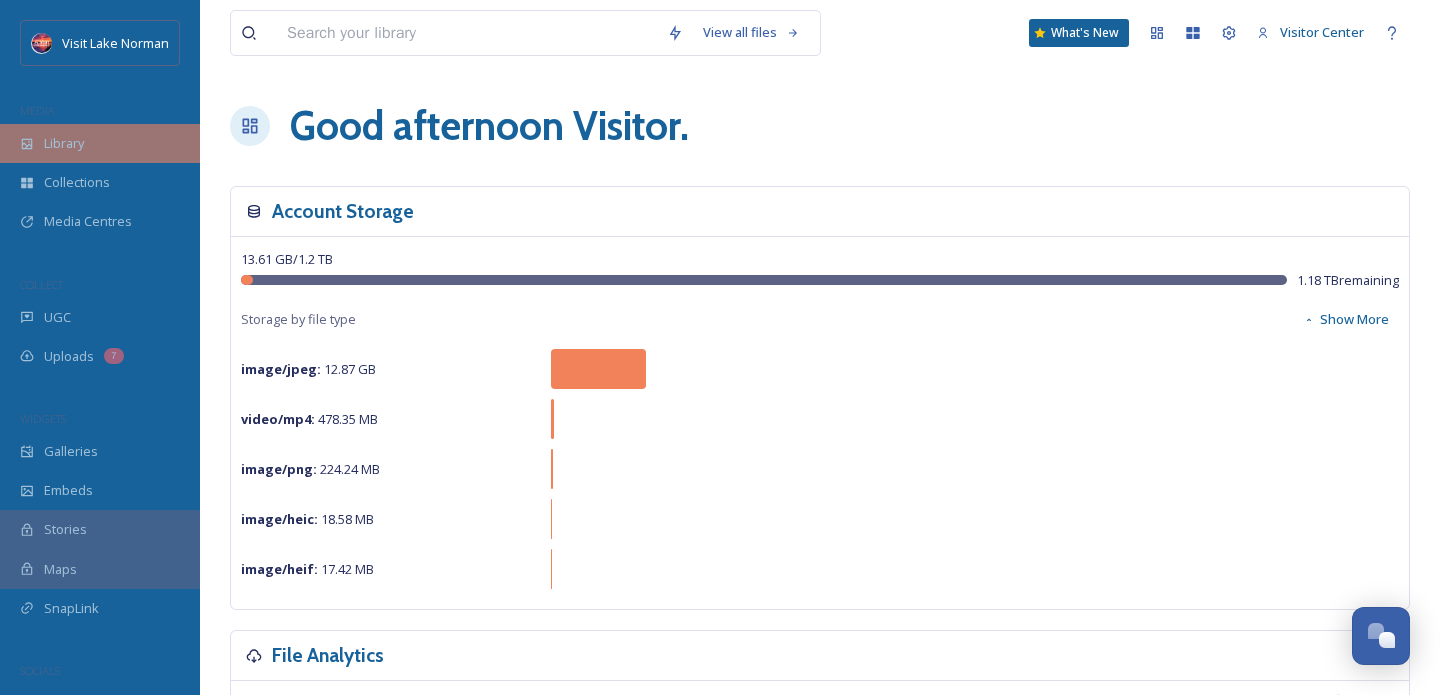 click on "Library" at bounding box center (100, 143) 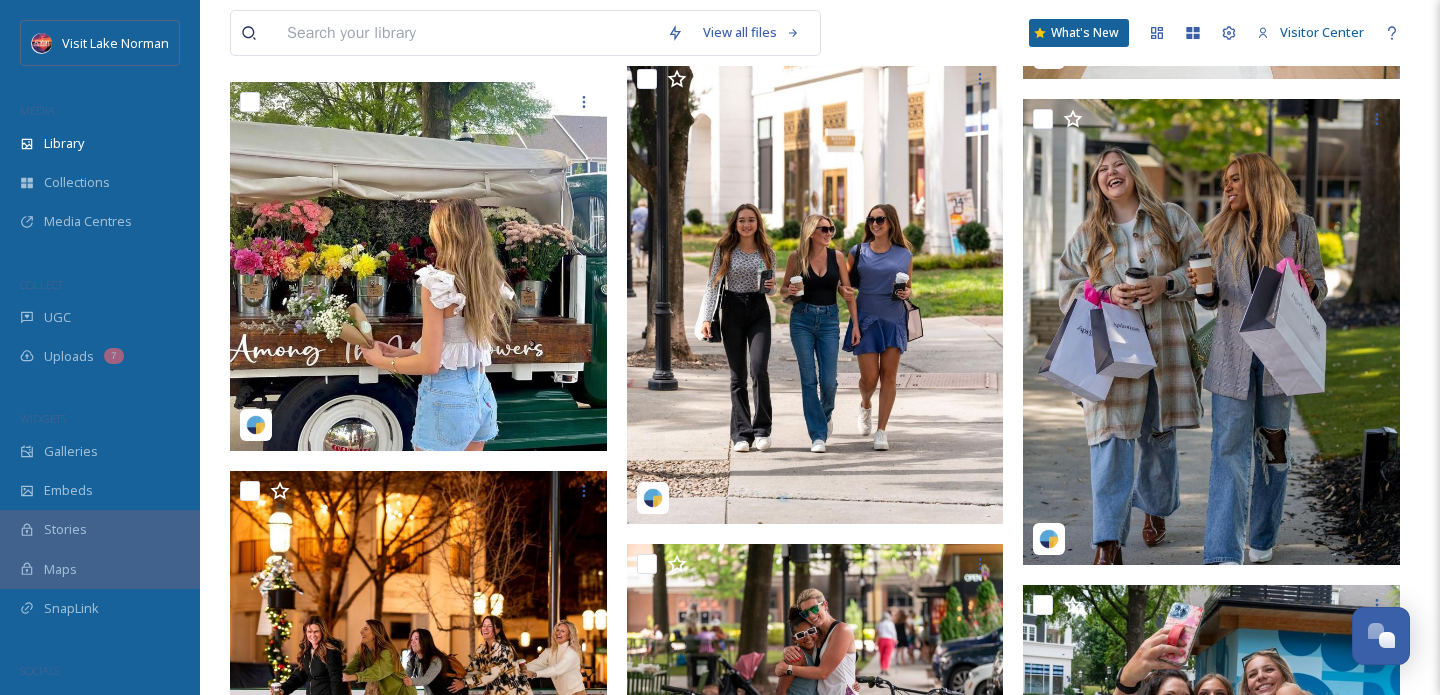 scroll, scrollTop: 1927, scrollLeft: 0, axis: vertical 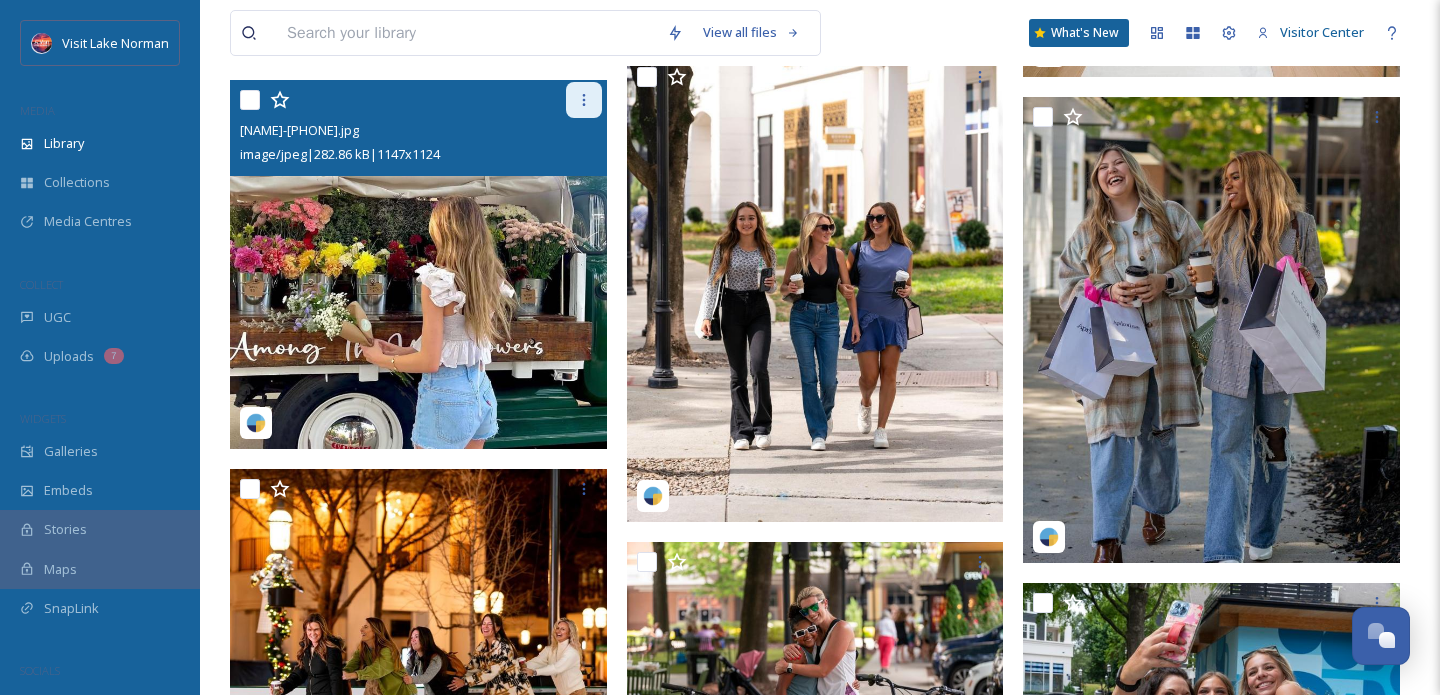 click 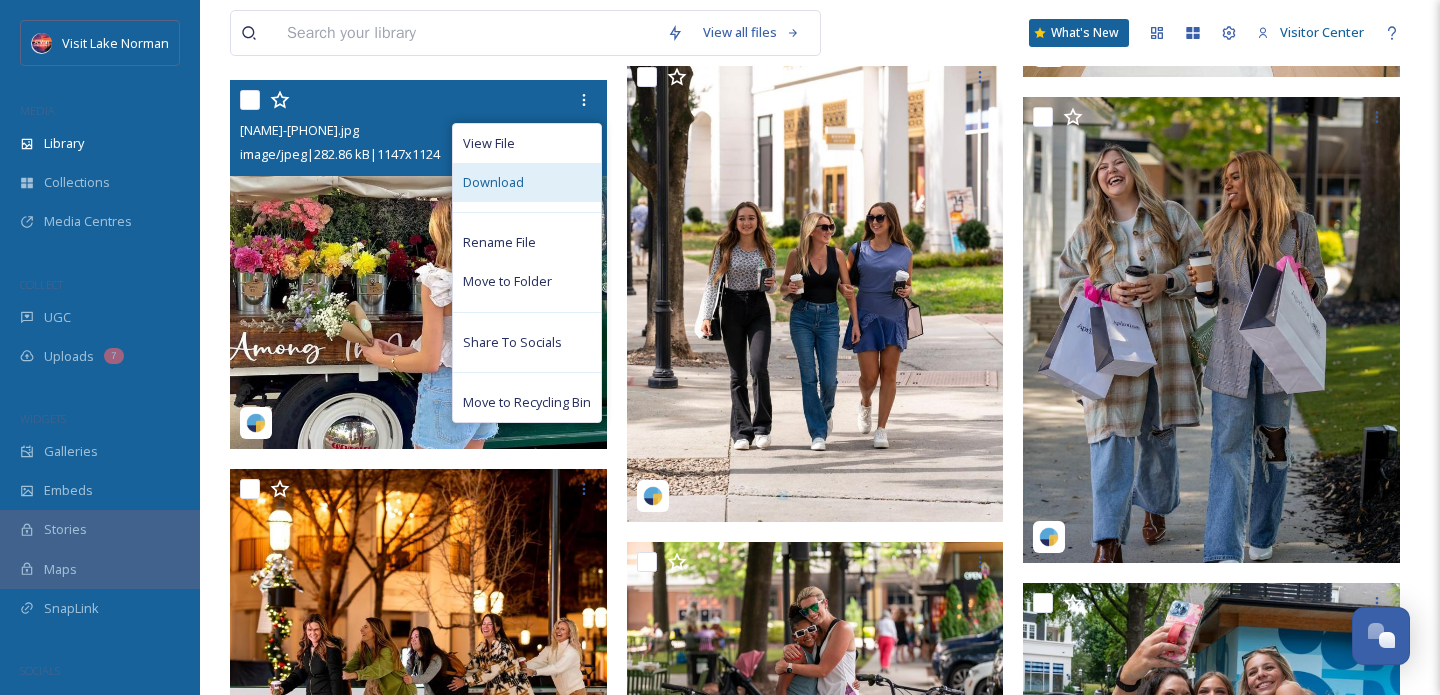 click on "Download" at bounding box center (527, 182) 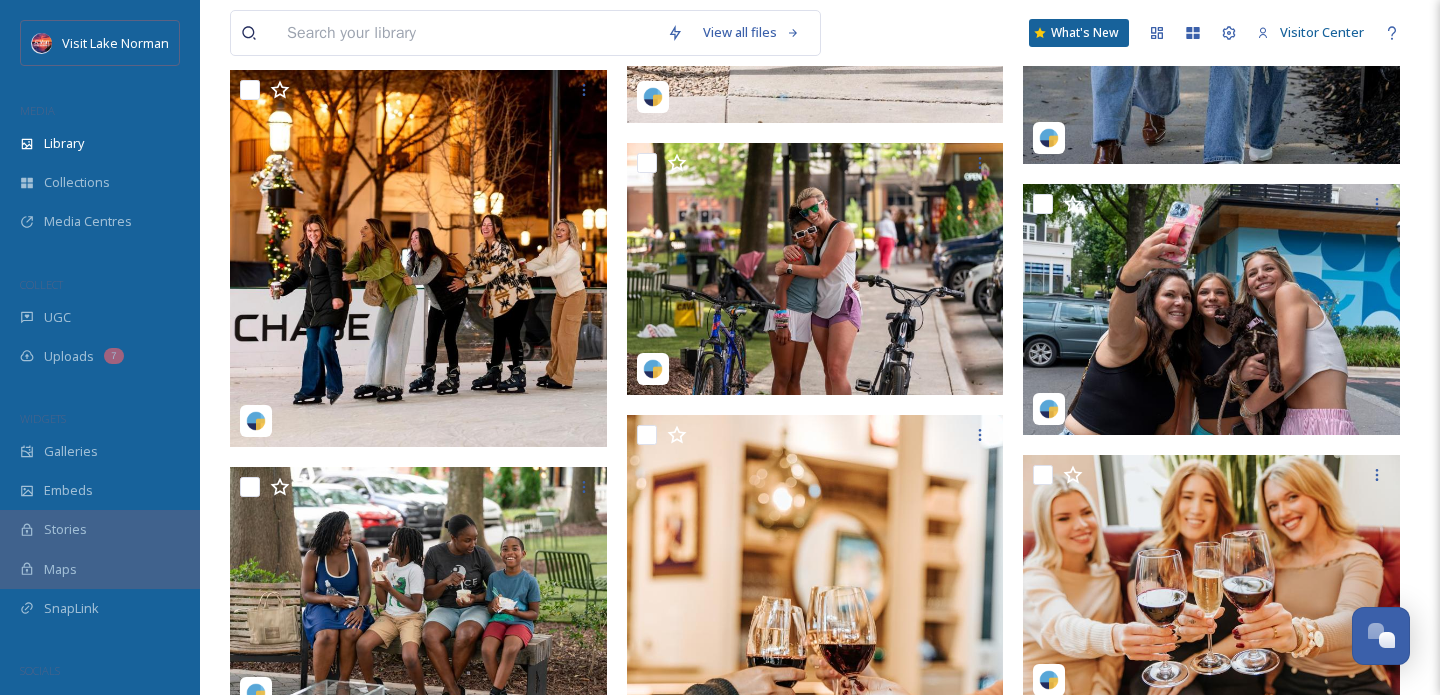 scroll, scrollTop: 2327, scrollLeft: 0, axis: vertical 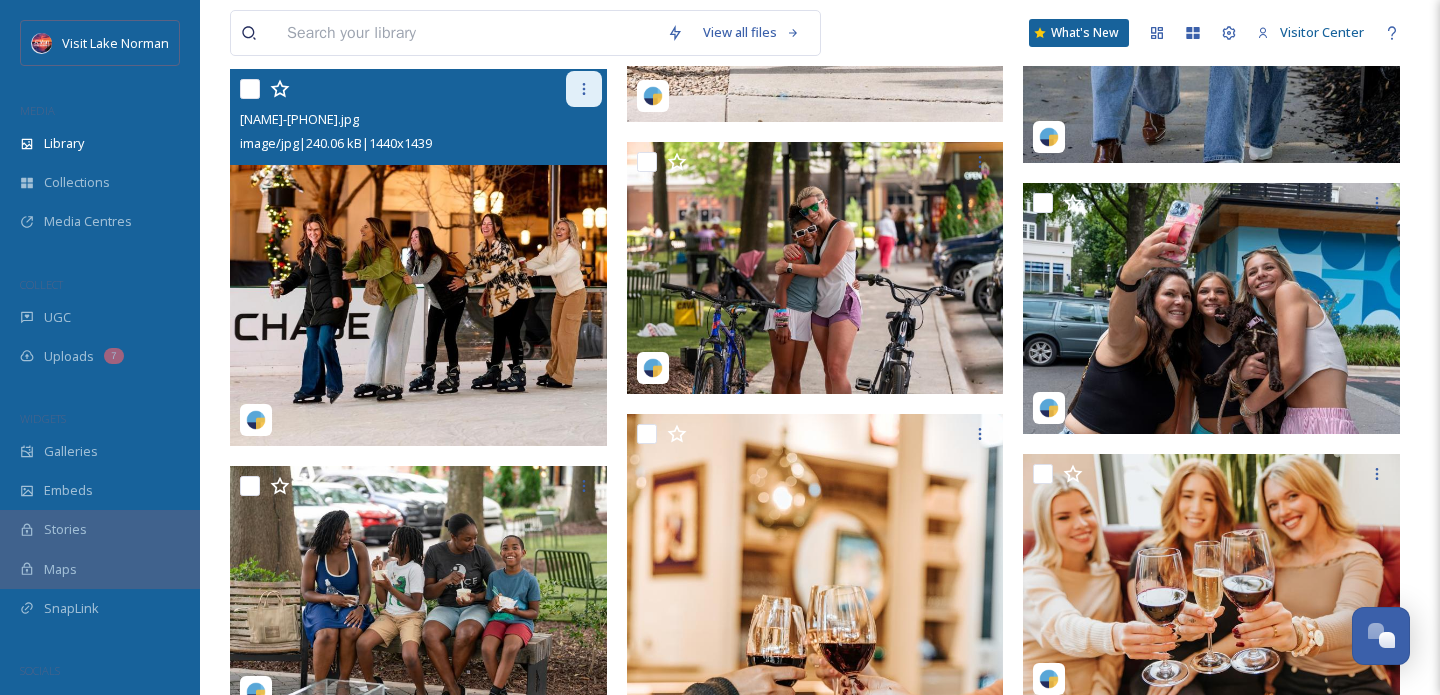 click 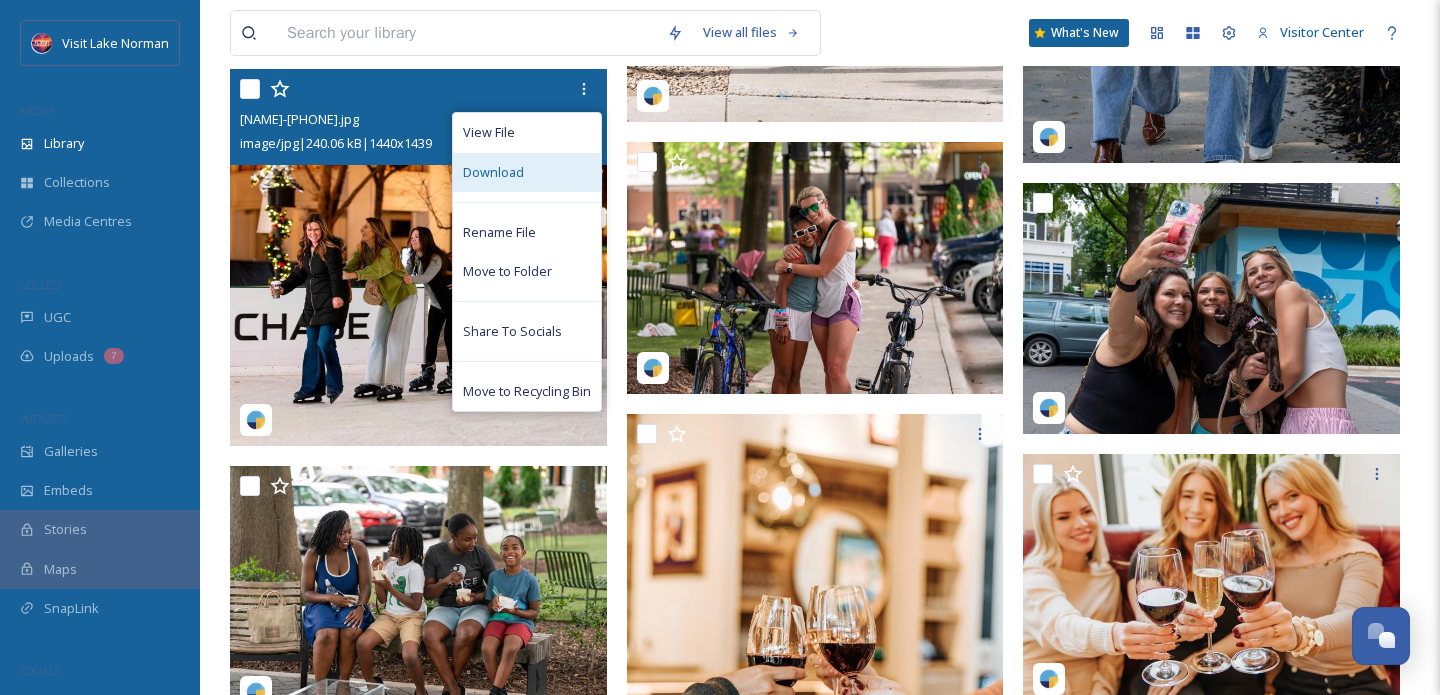 click on "Download" at bounding box center (527, 172) 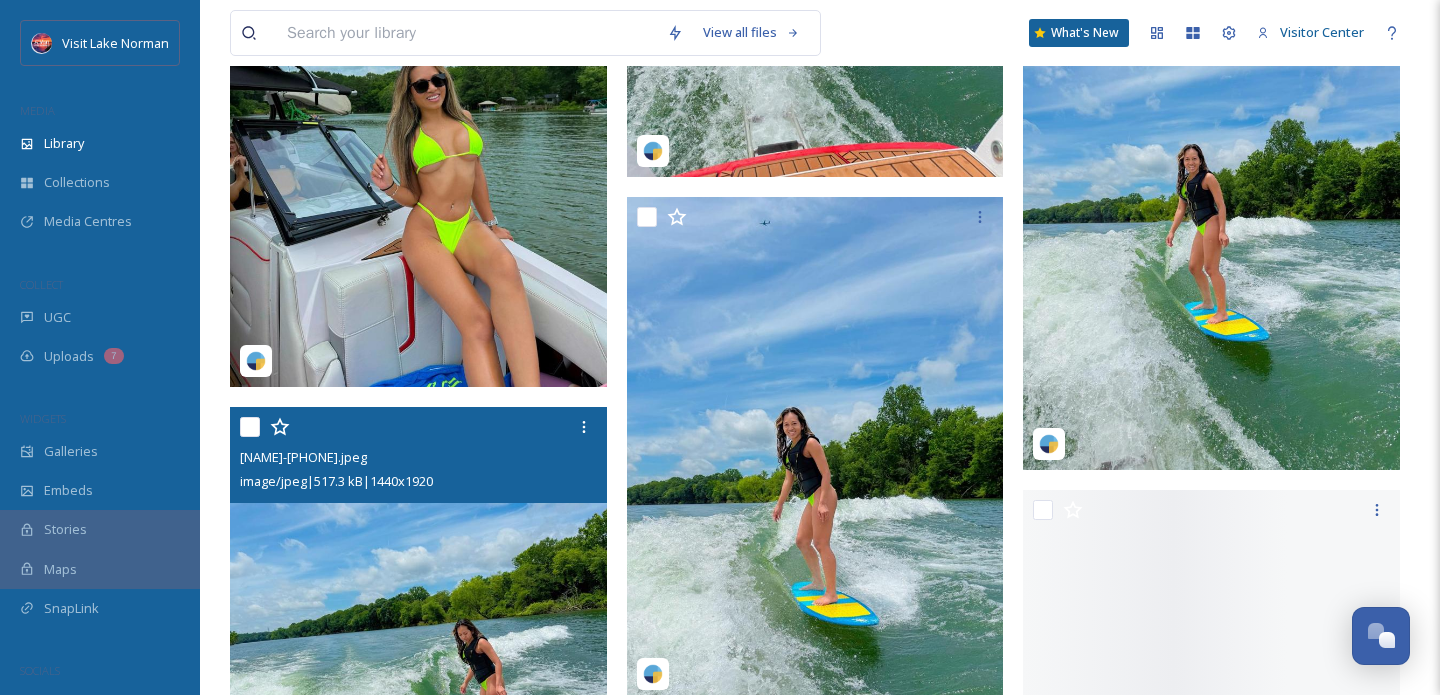 scroll, scrollTop: 6934, scrollLeft: 0, axis: vertical 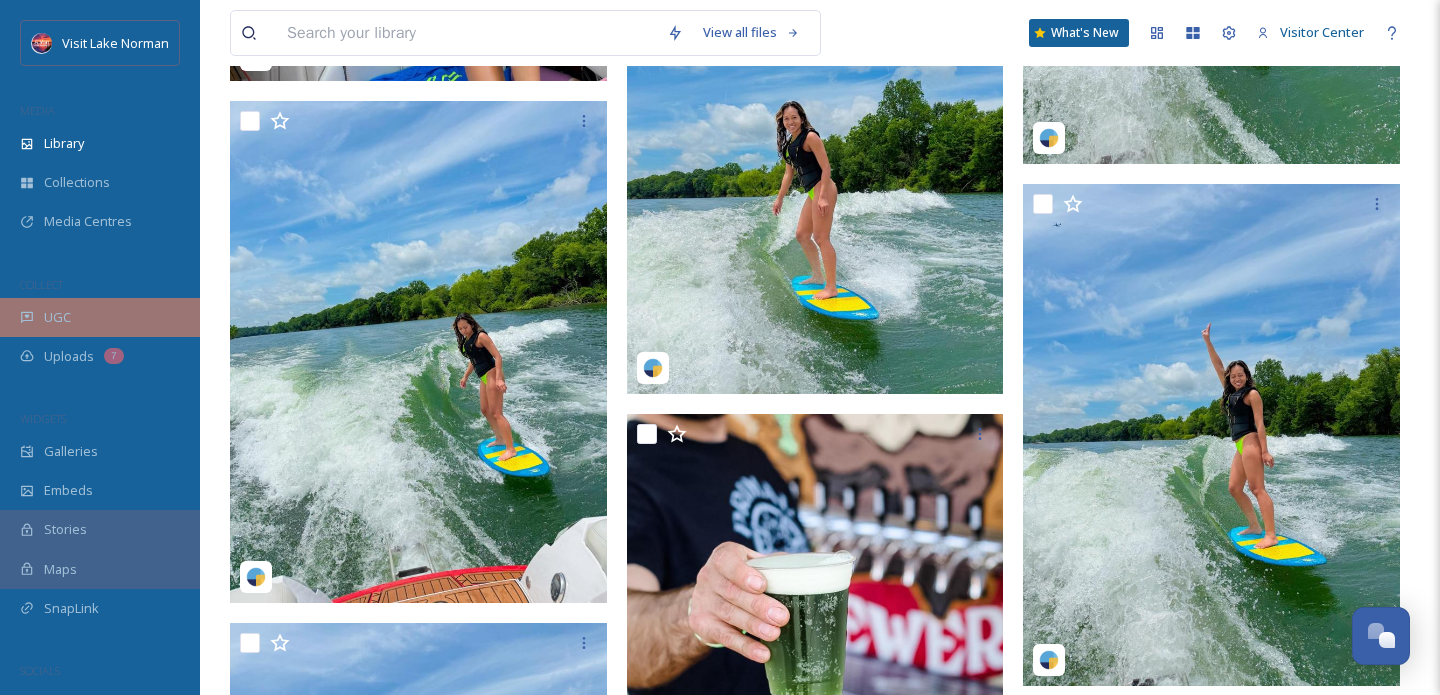 click on "UGC" at bounding box center [100, 317] 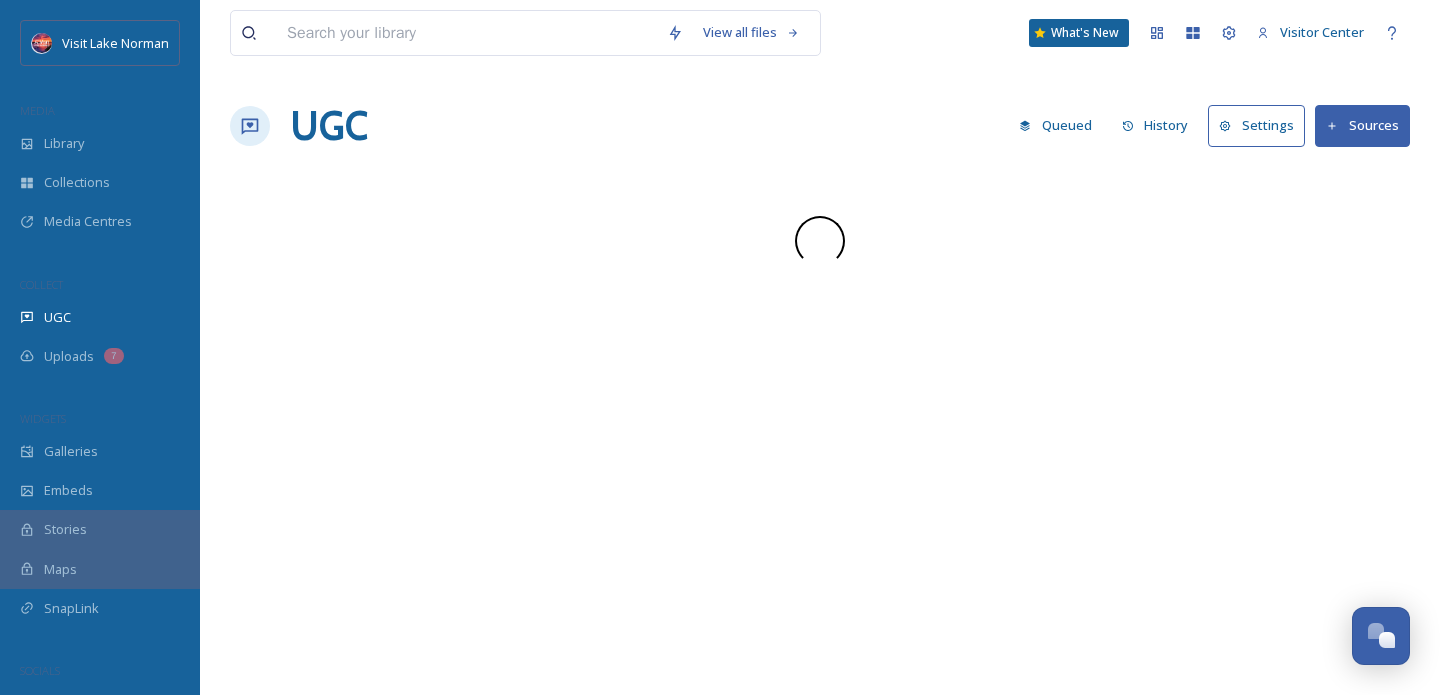 scroll, scrollTop: 0, scrollLeft: 0, axis: both 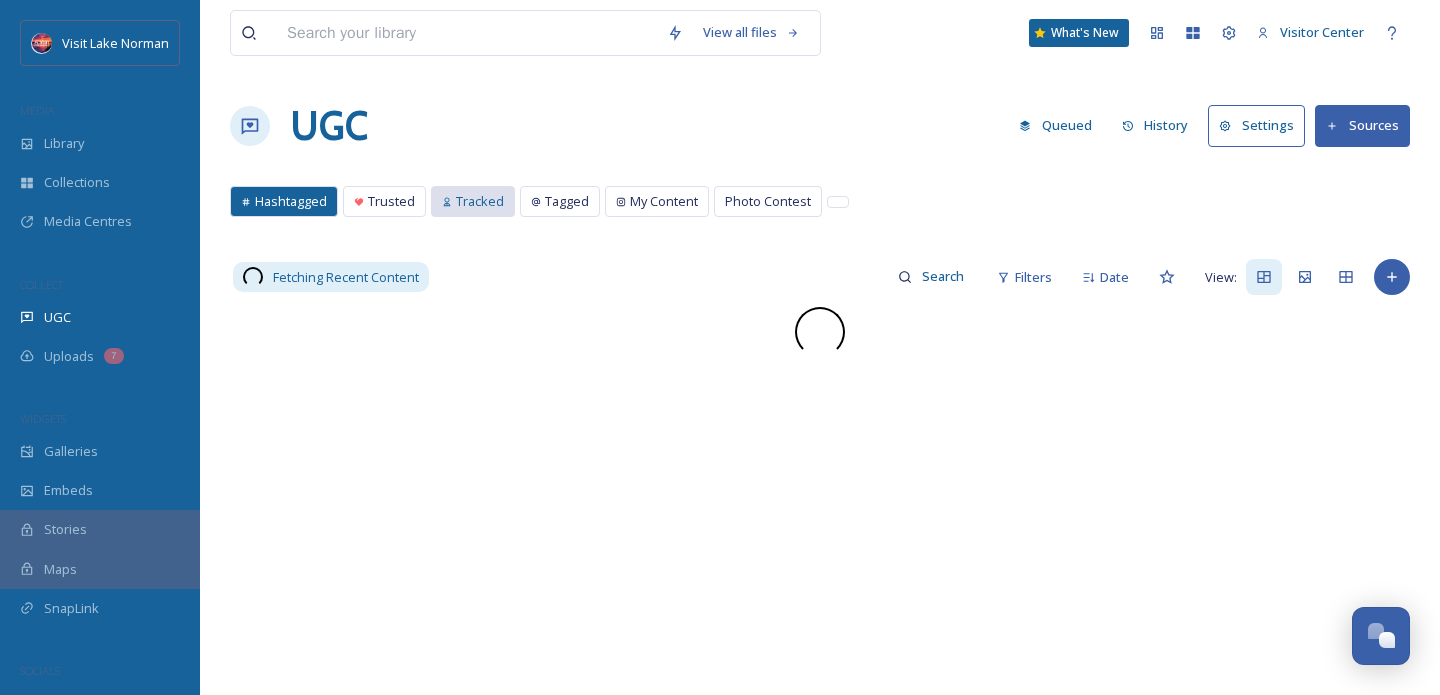 click on "Tracked" at bounding box center [480, 201] 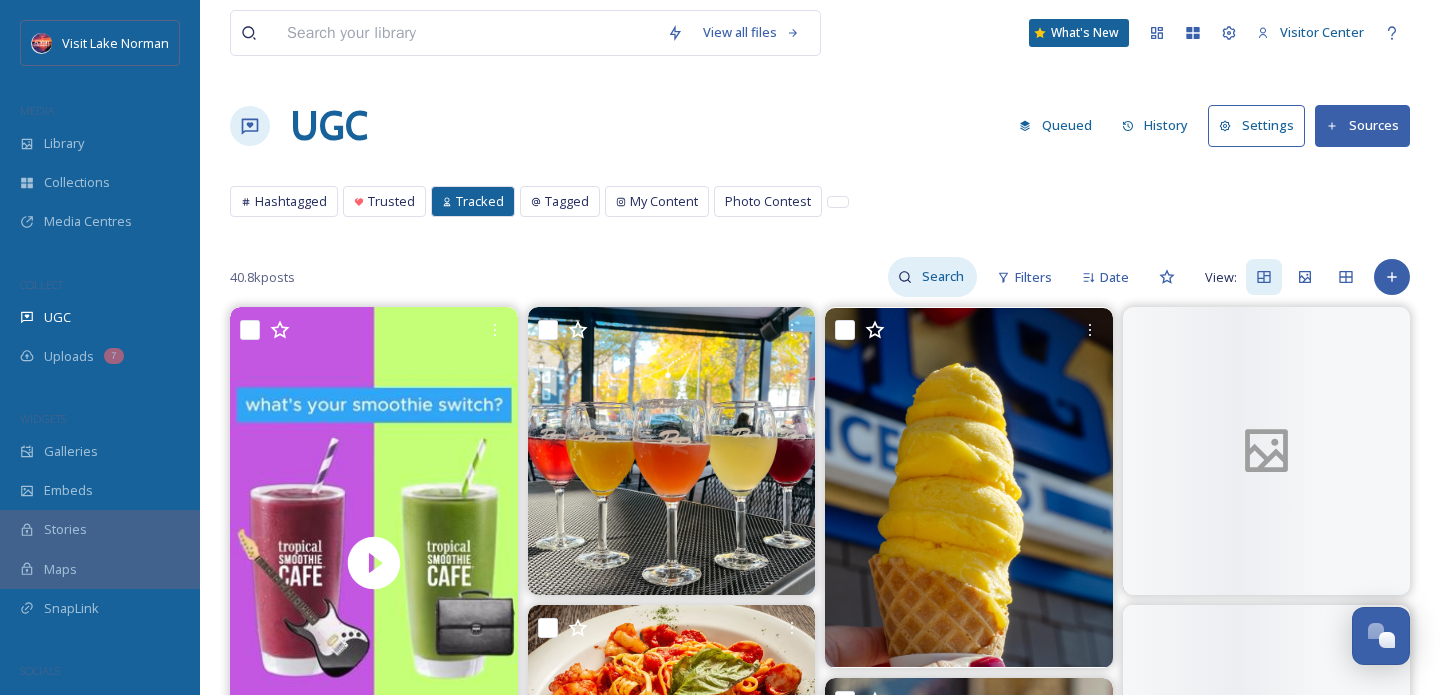 click at bounding box center (944, 277) 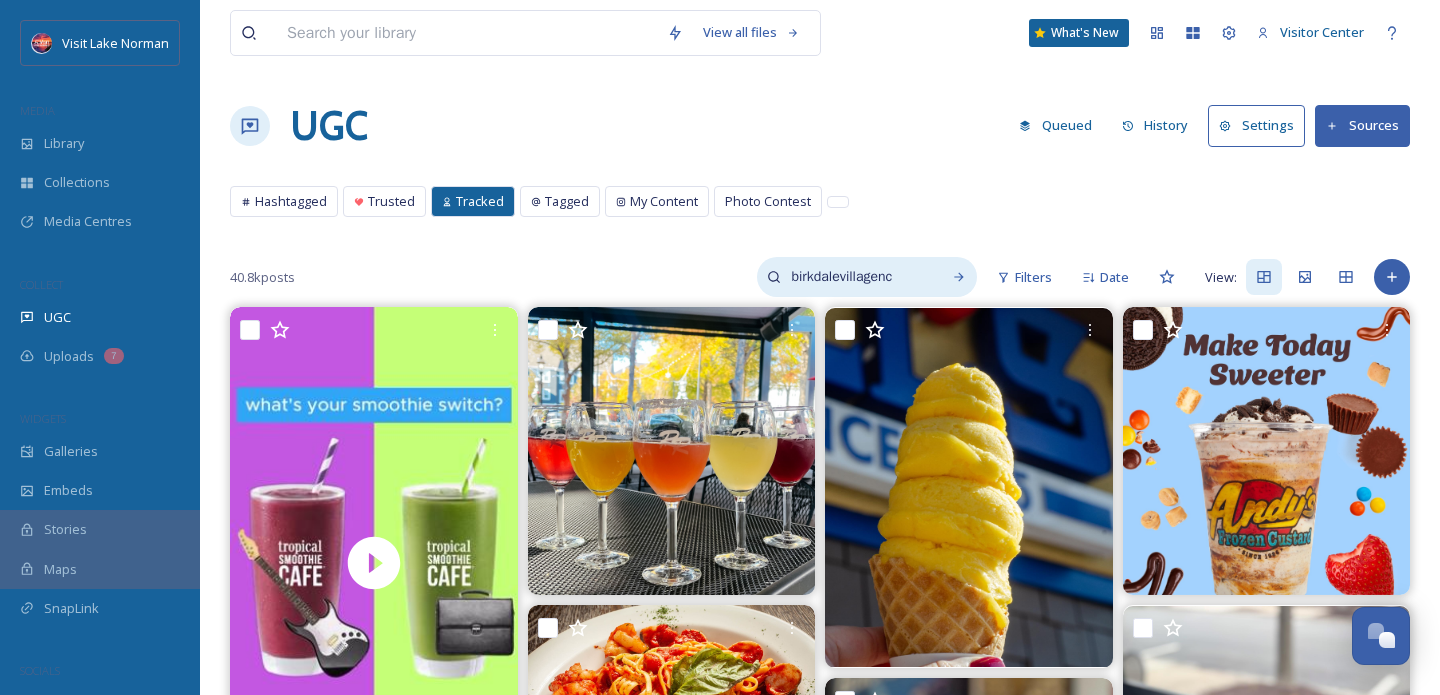 type on "birkdalevillagenc" 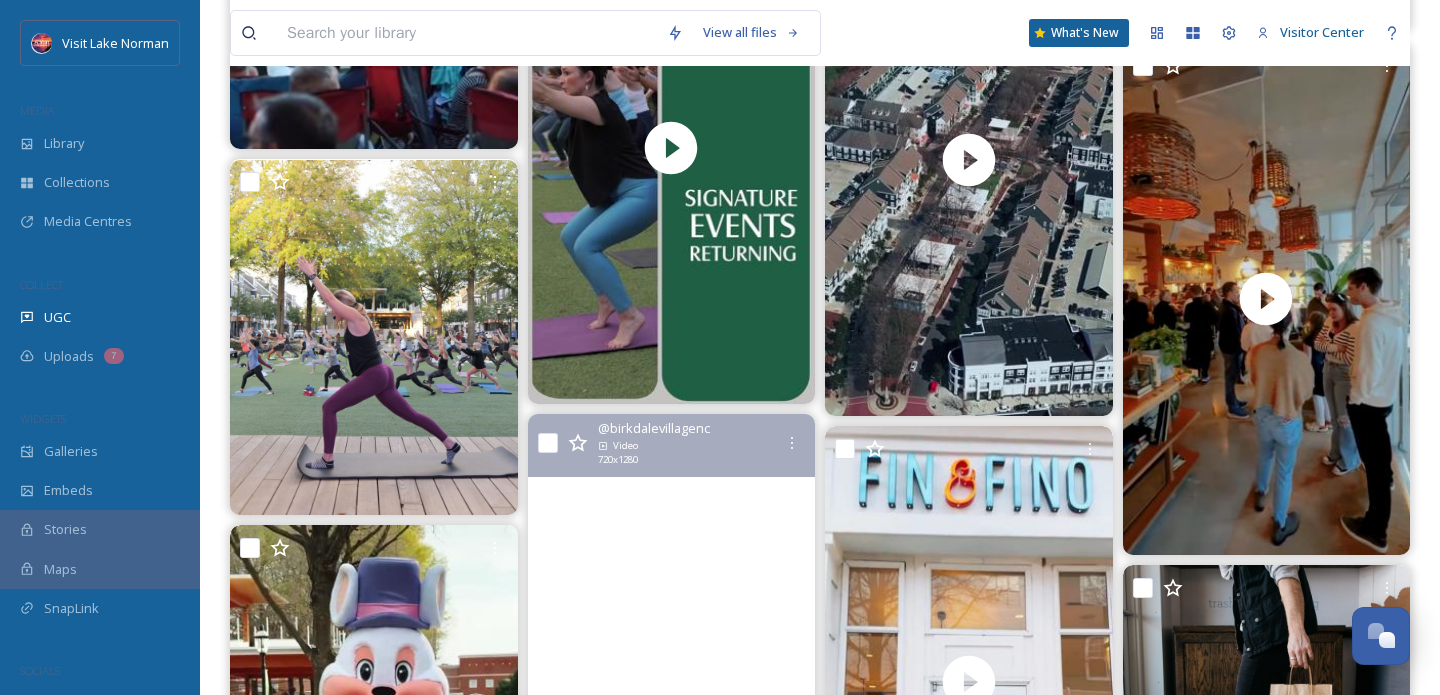 scroll, scrollTop: 17352, scrollLeft: 0, axis: vertical 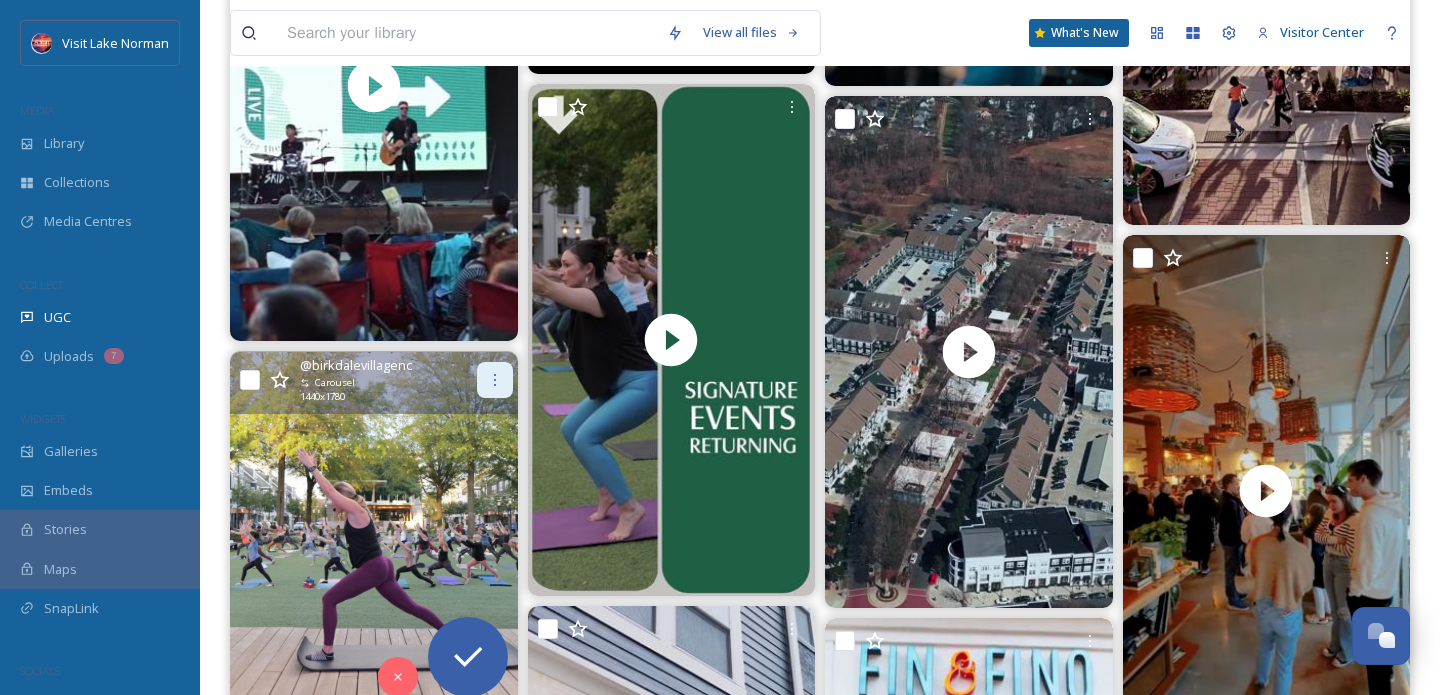 click at bounding box center (495, 380) 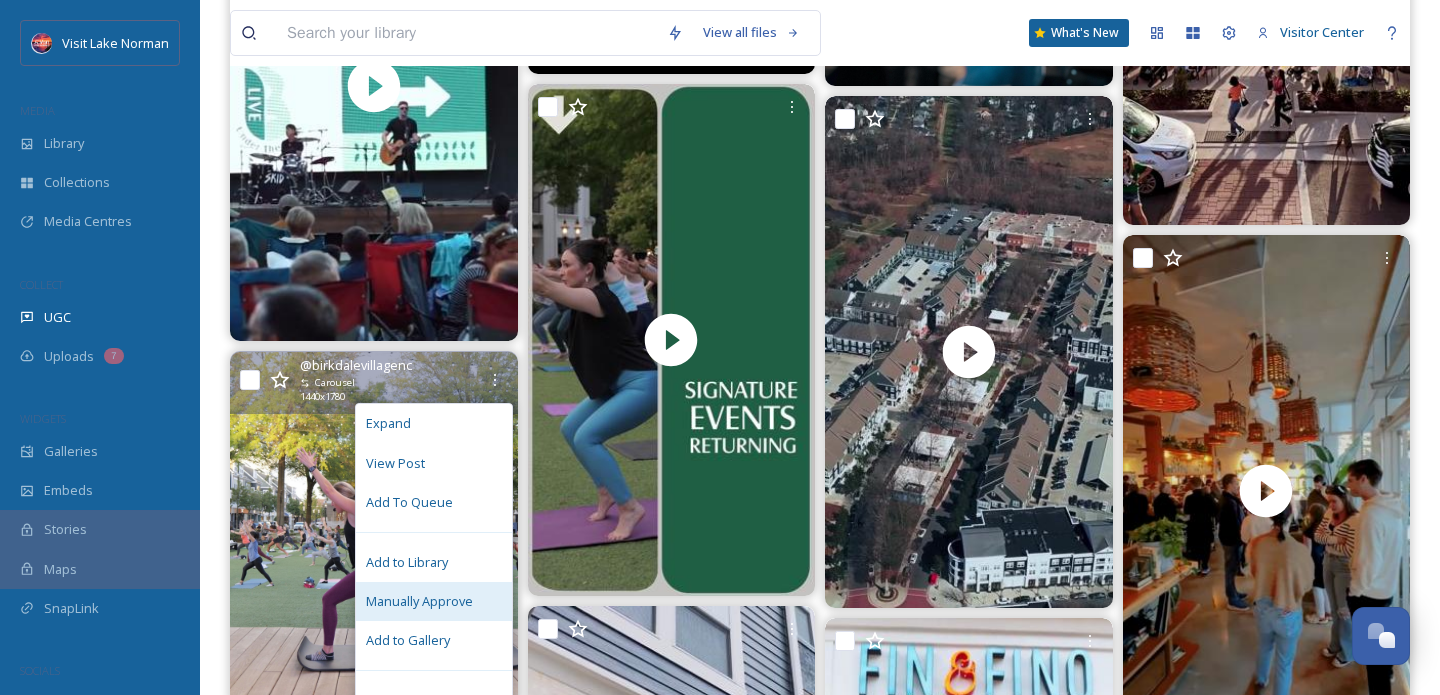 click on "Manually Approve" at bounding box center [419, 601] 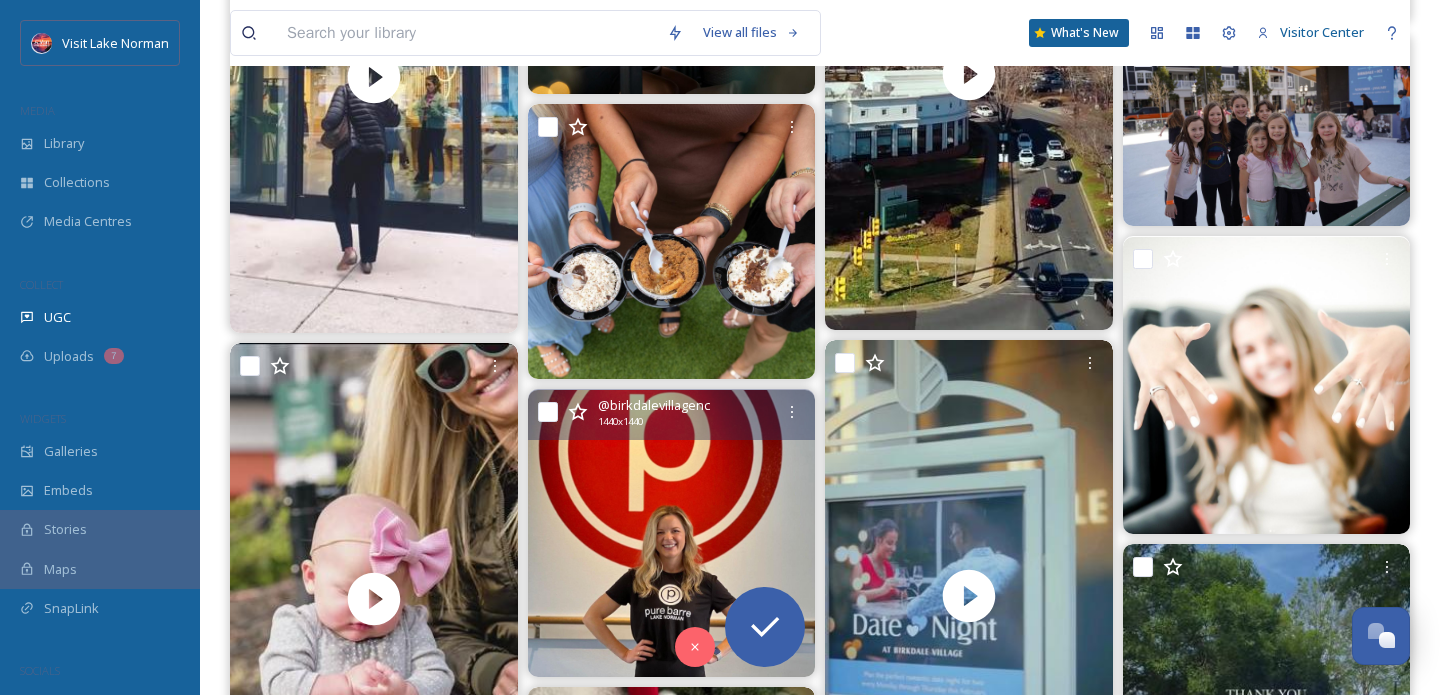 scroll, scrollTop: 19083, scrollLeft: 0, axis: vertical 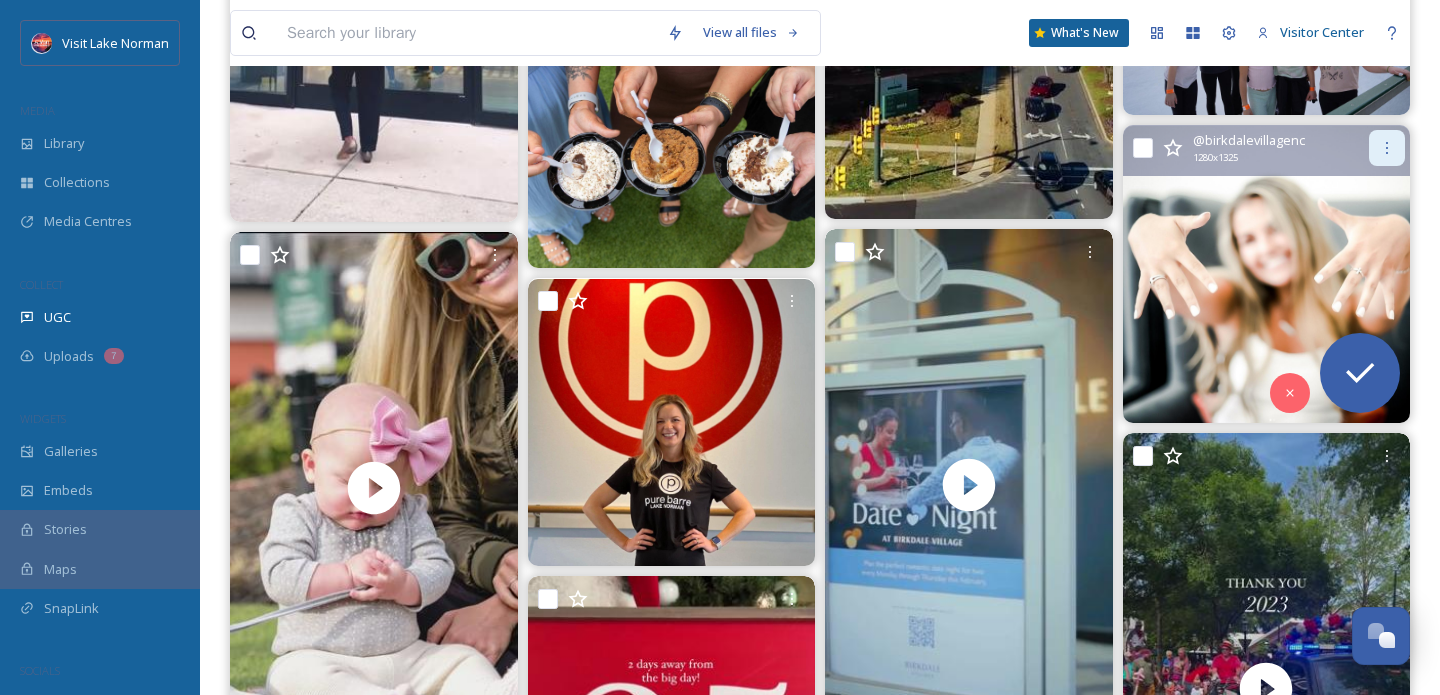 click 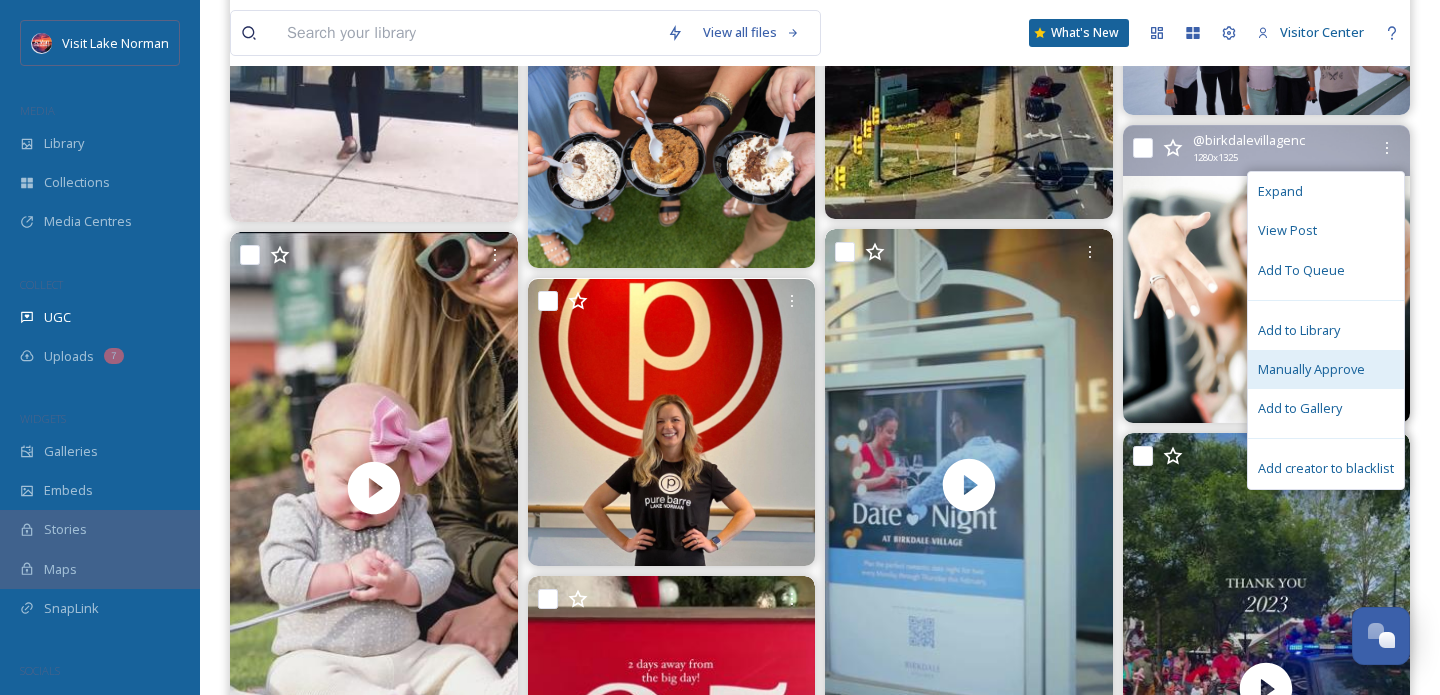 click on "Manually Approve" at bounding box center [1311, 369] 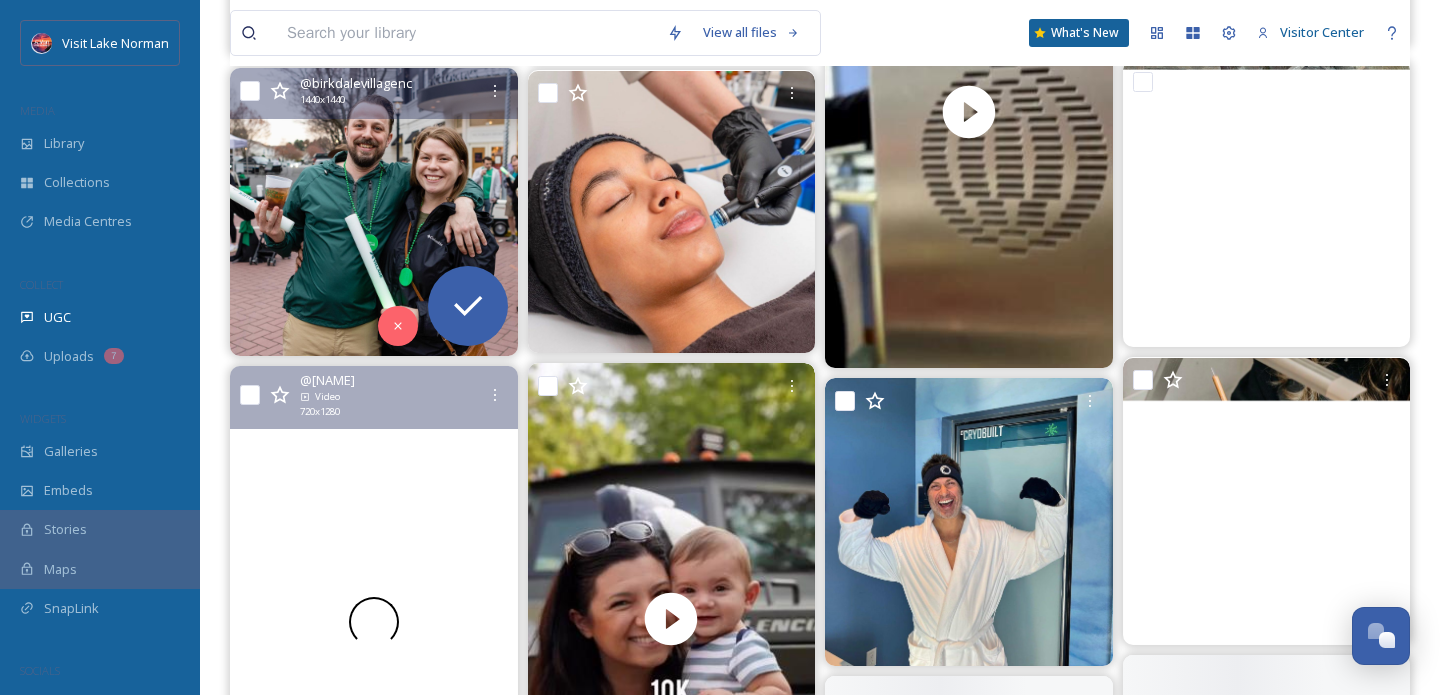 scroll, scrollTop: 35510, scrollLeft: 0, axis: vertical 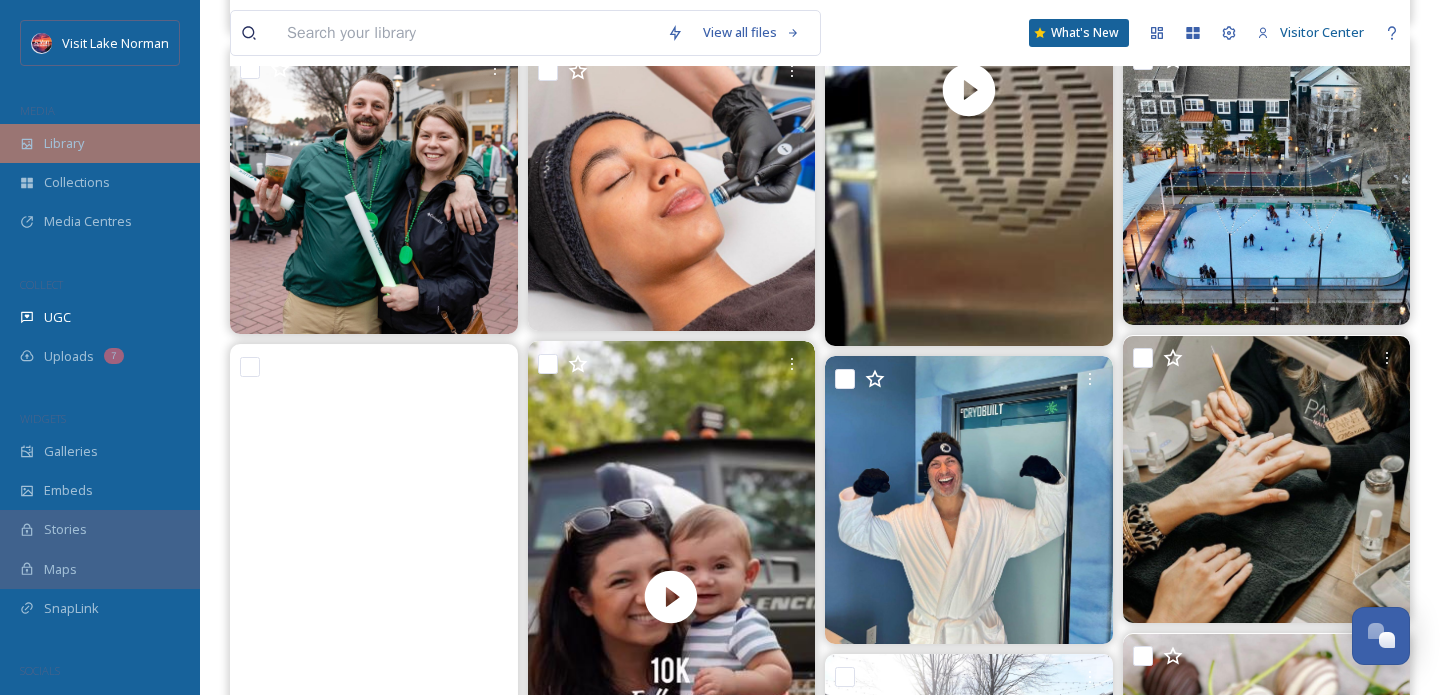 click on "Library" at bounding box center (100, 143) 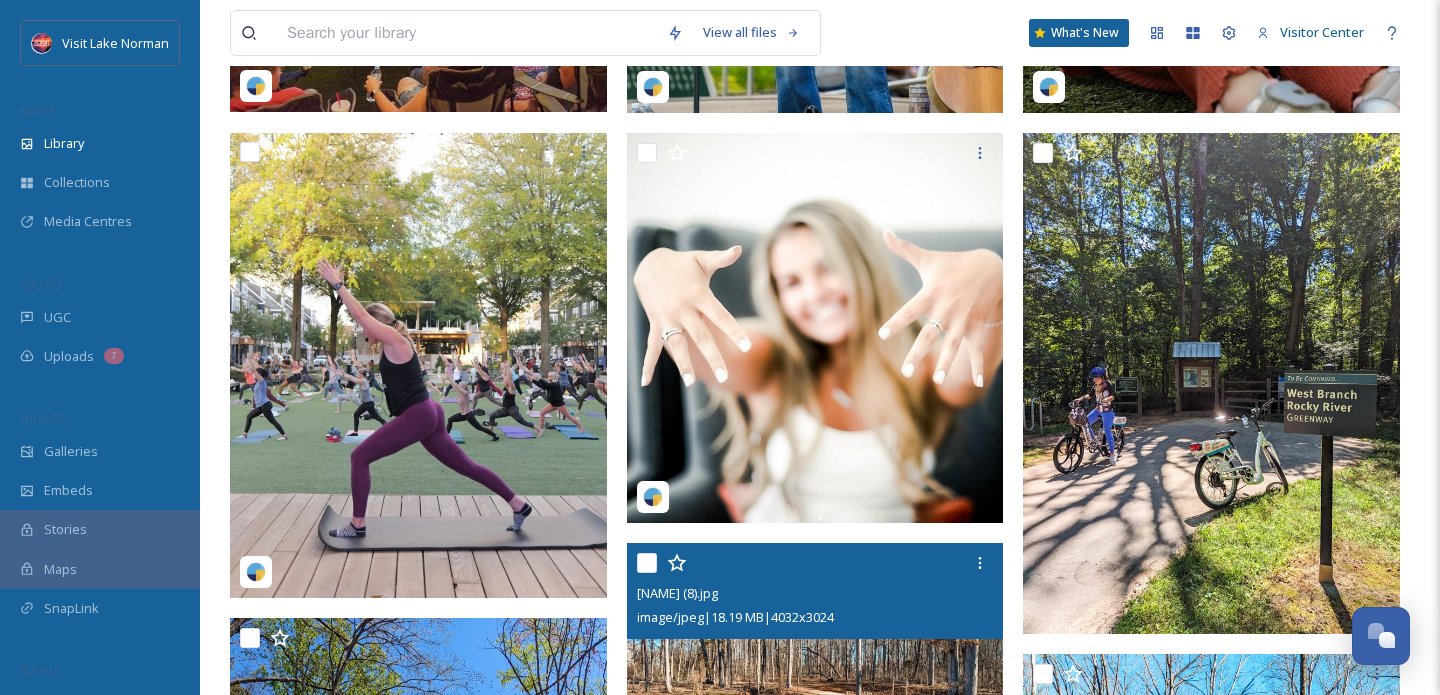 scroll, scrollTop: 834, scrollLeft: 0, axis: vertical 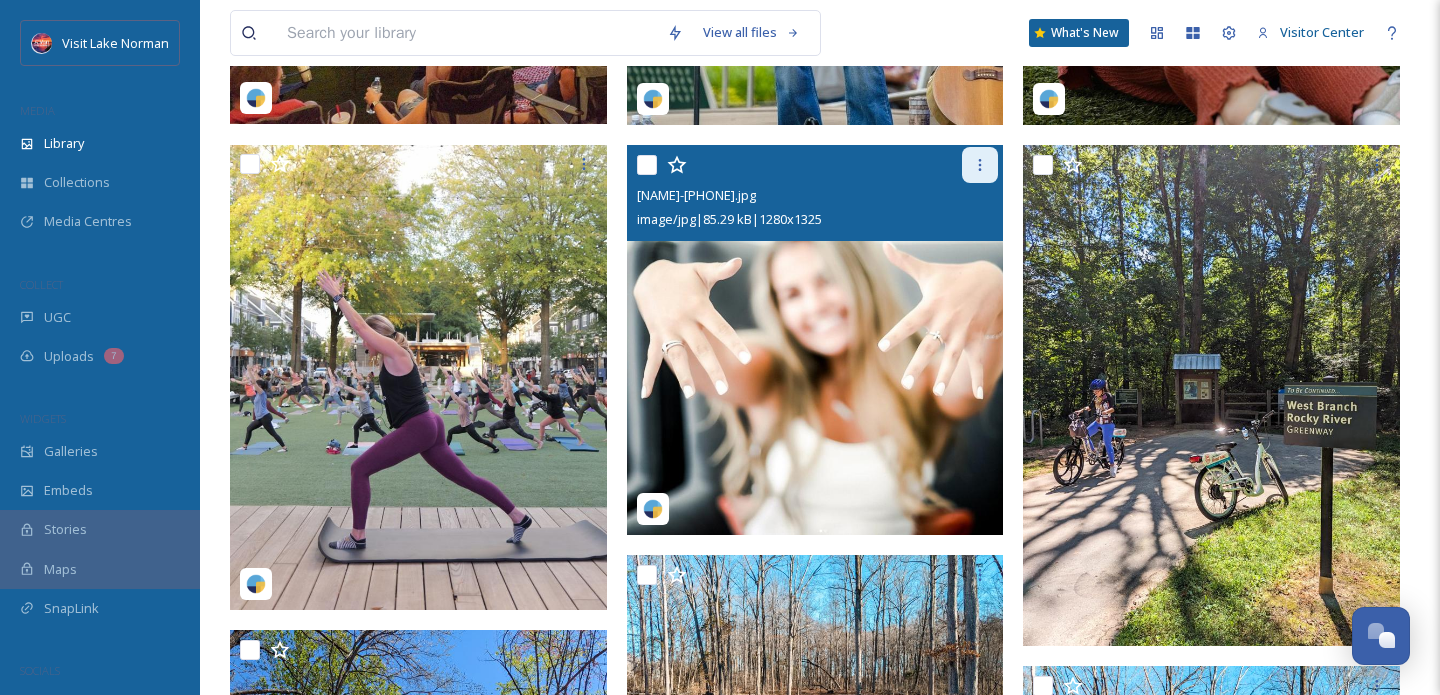 click at bounding box center [980, 165] 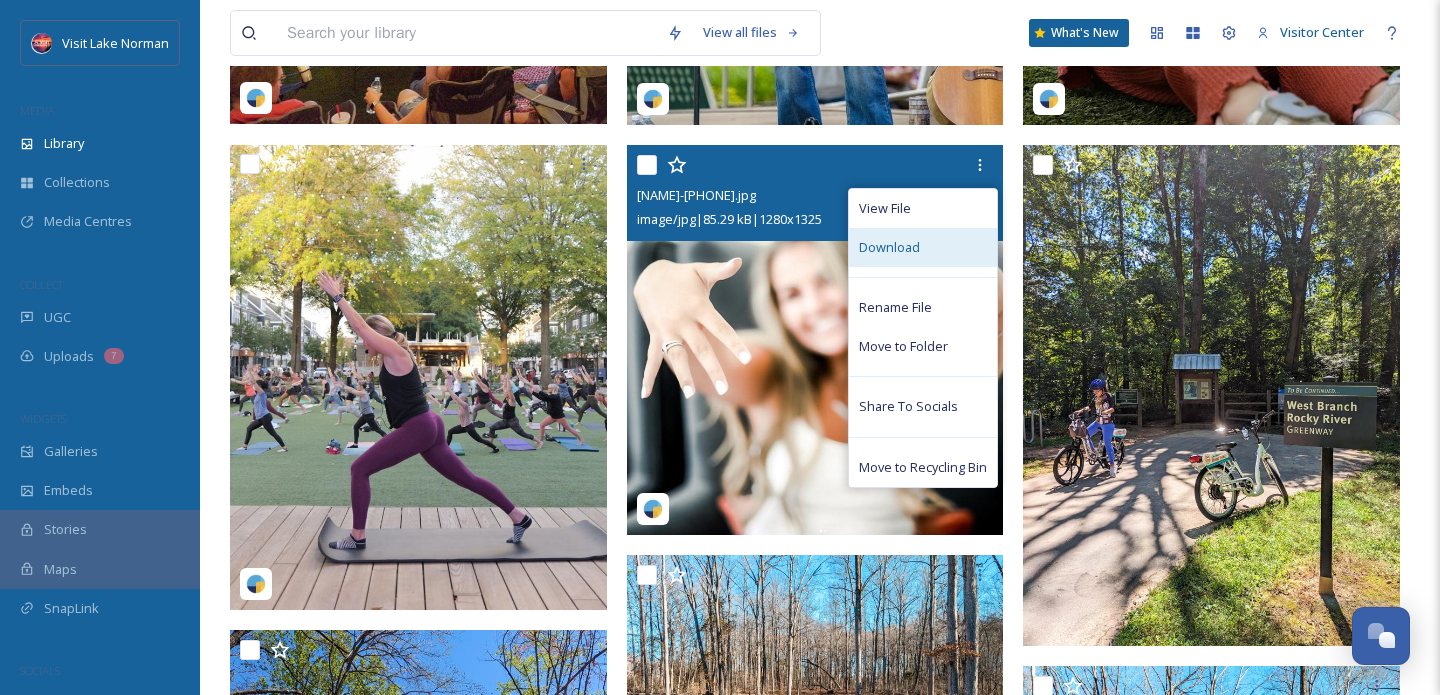 click on "Download" at bounding box center [923, 247] 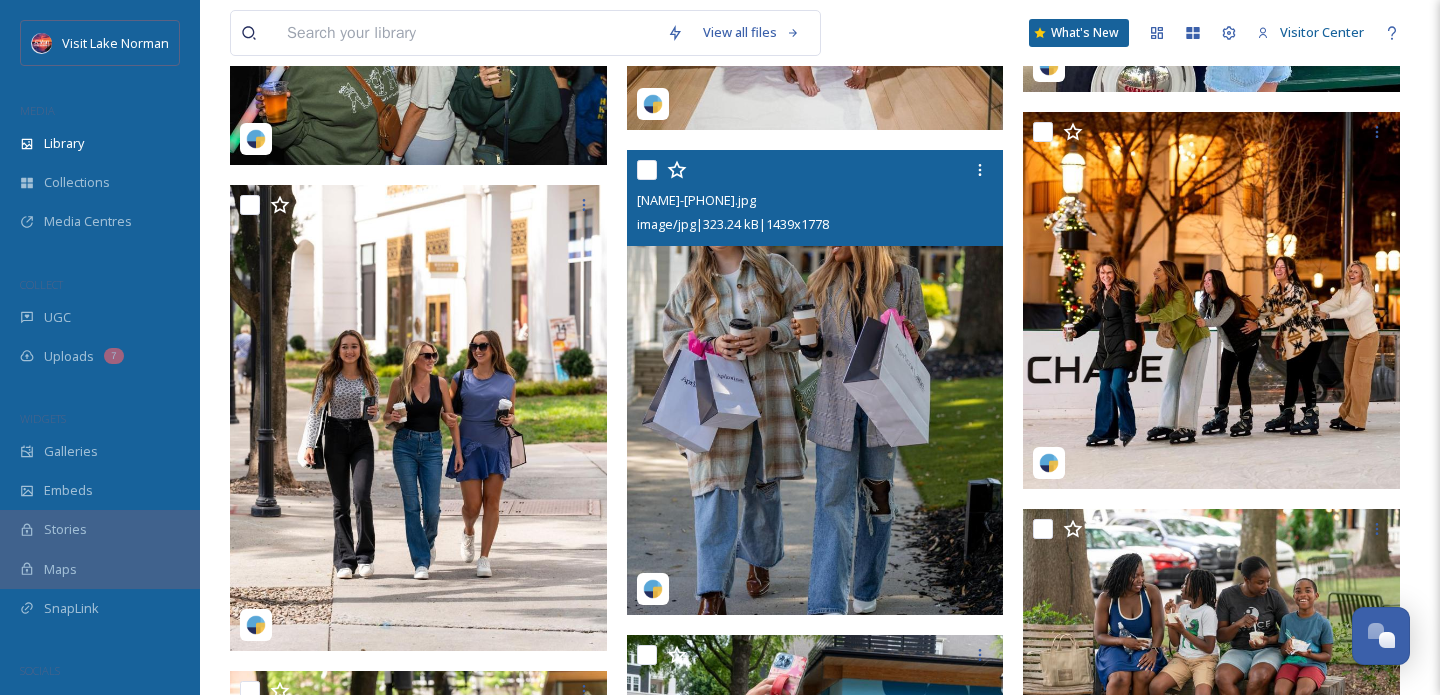 scroll, scrollTop: 2795, scrollLeft: 0, axis: vertical 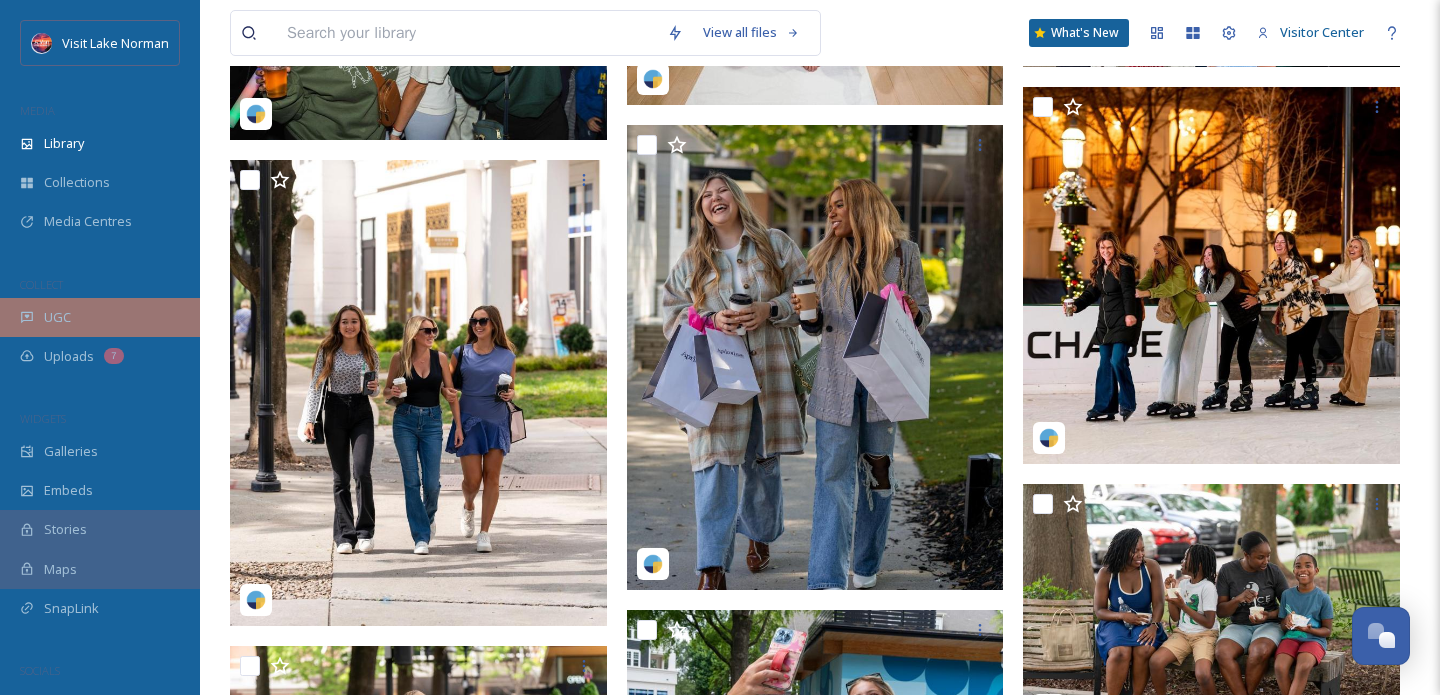 click on "UGC" at bounding box center (100, 317) 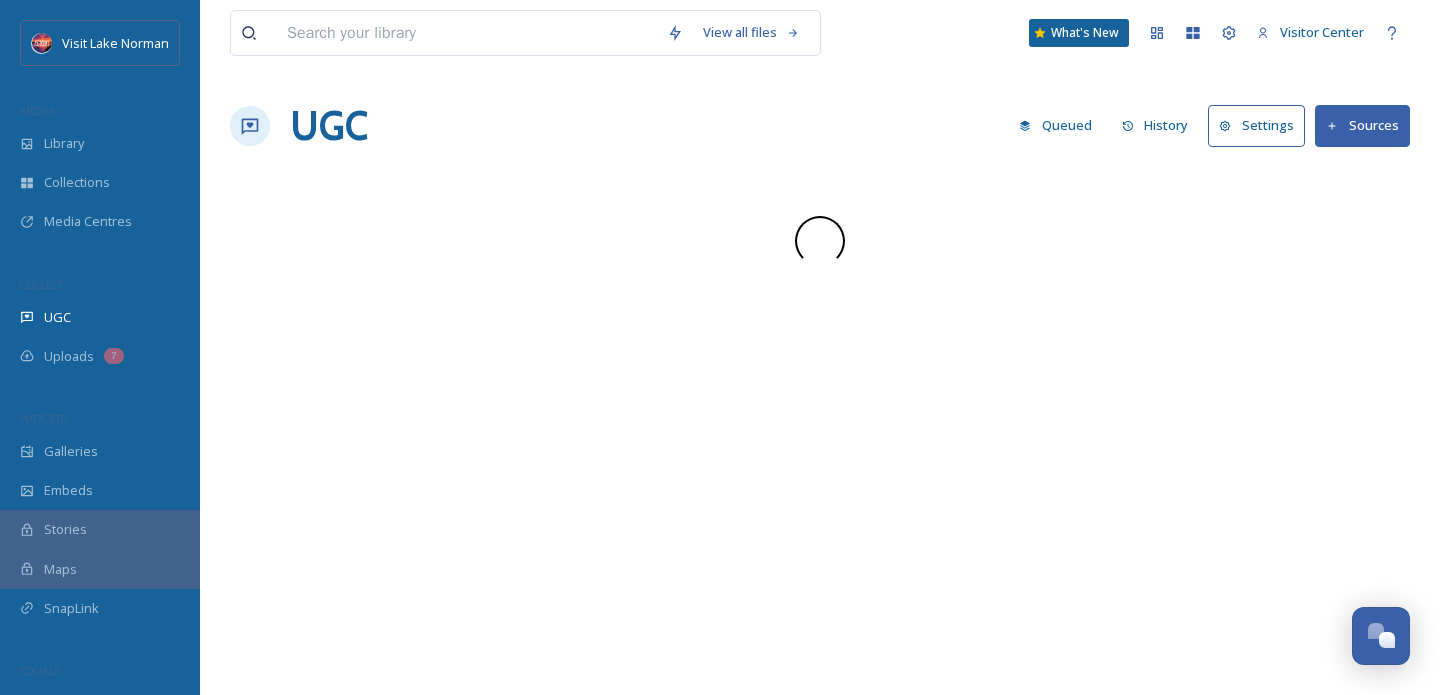 scroll, scrollTop: 0, scrollLeft: 0, axis: both 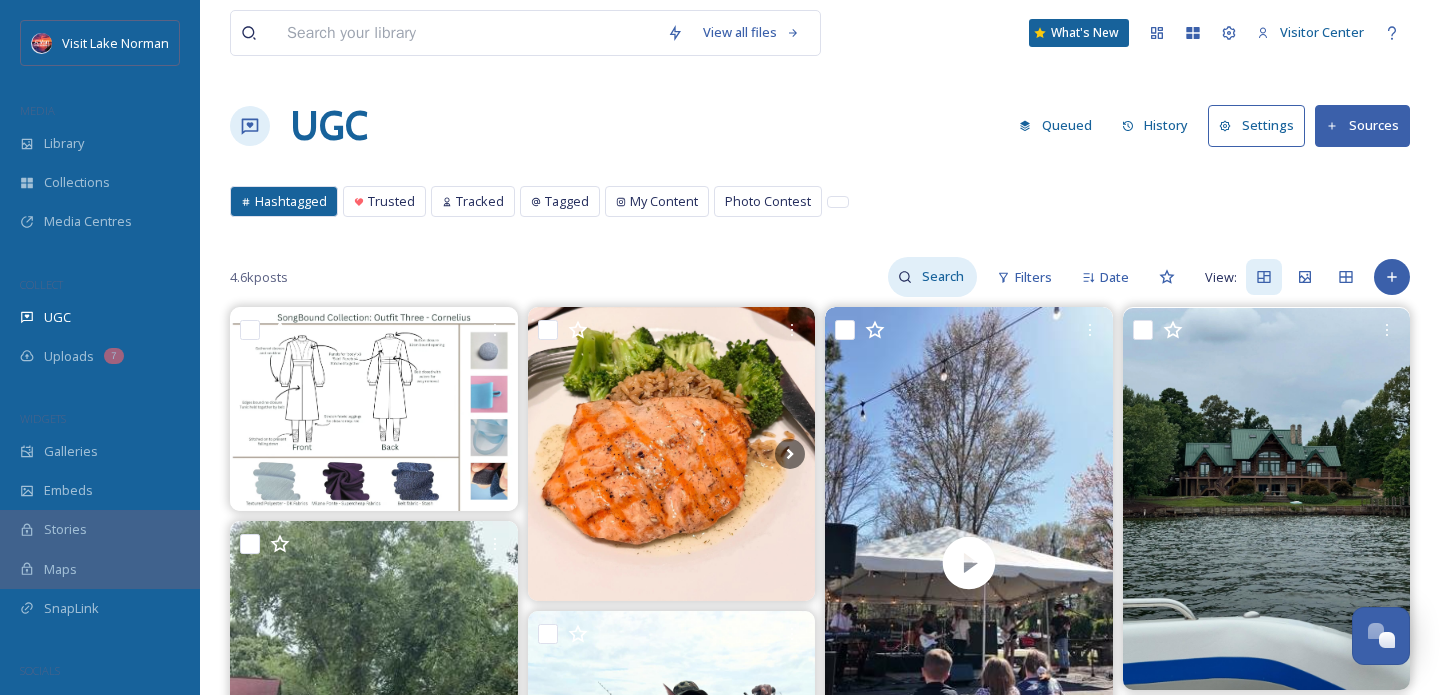 click at bounding box center (944, 277) 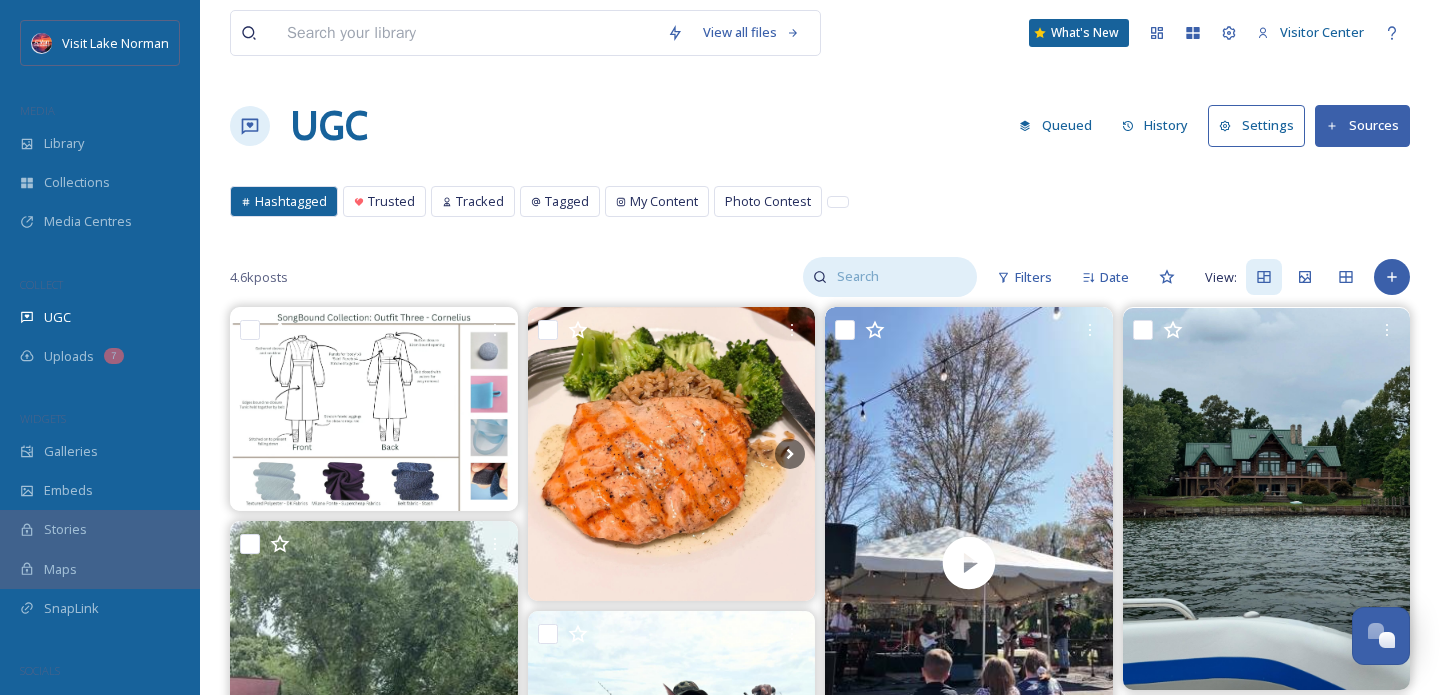 paste on "icebox_lakenorman" 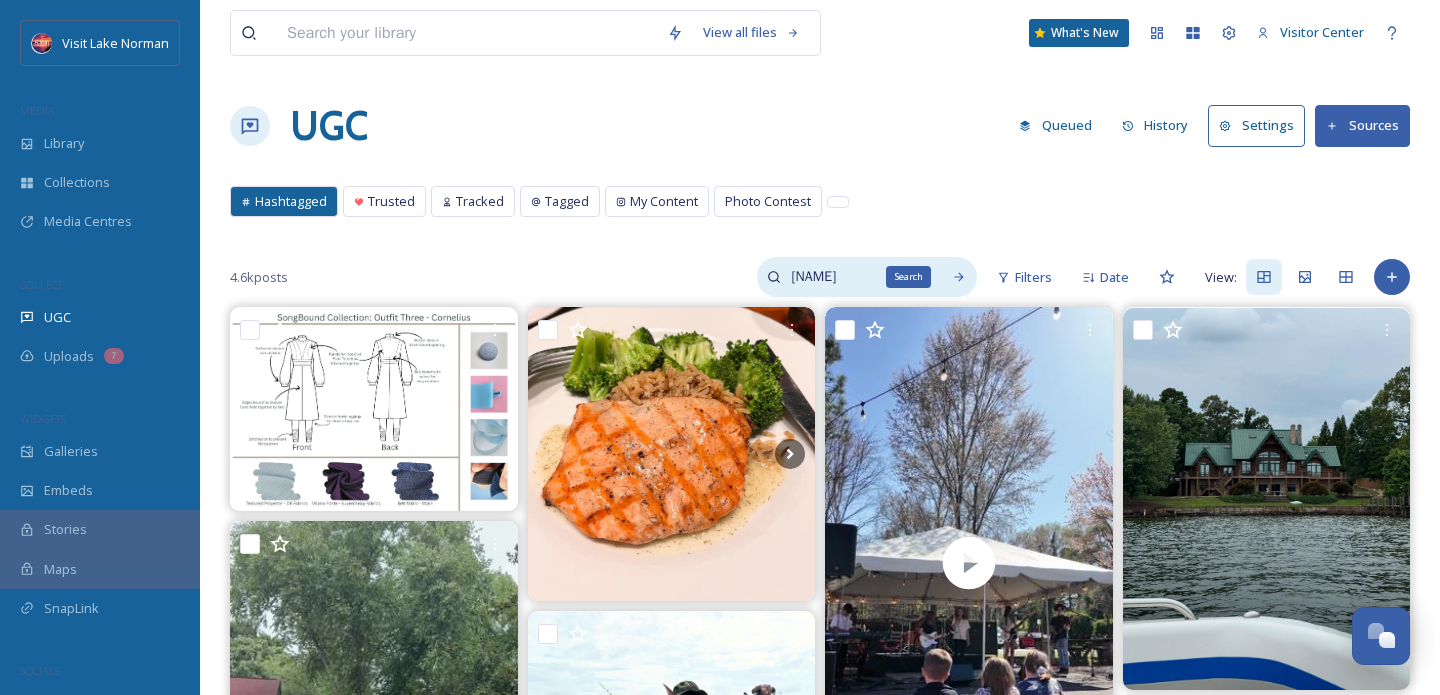 type on "icebox_lakenorman" 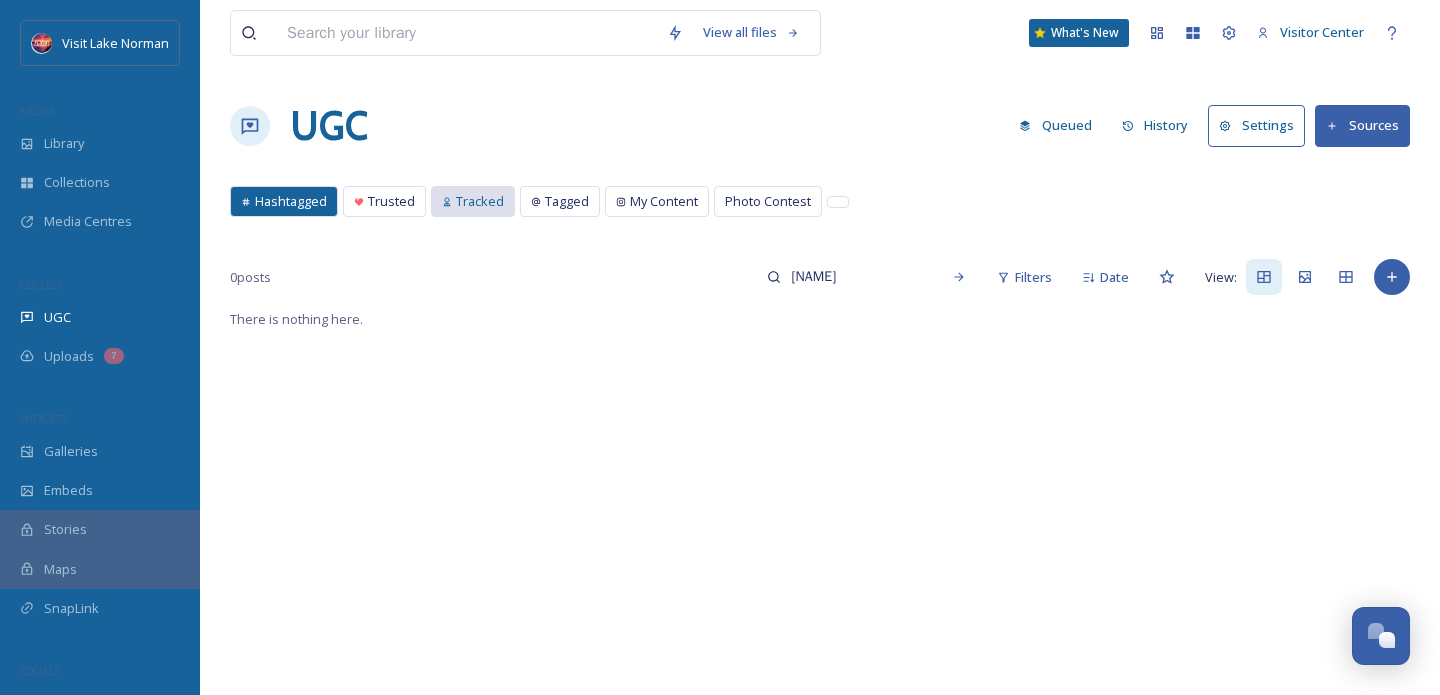 click on "Tracked" at bounding box center [480, 201] 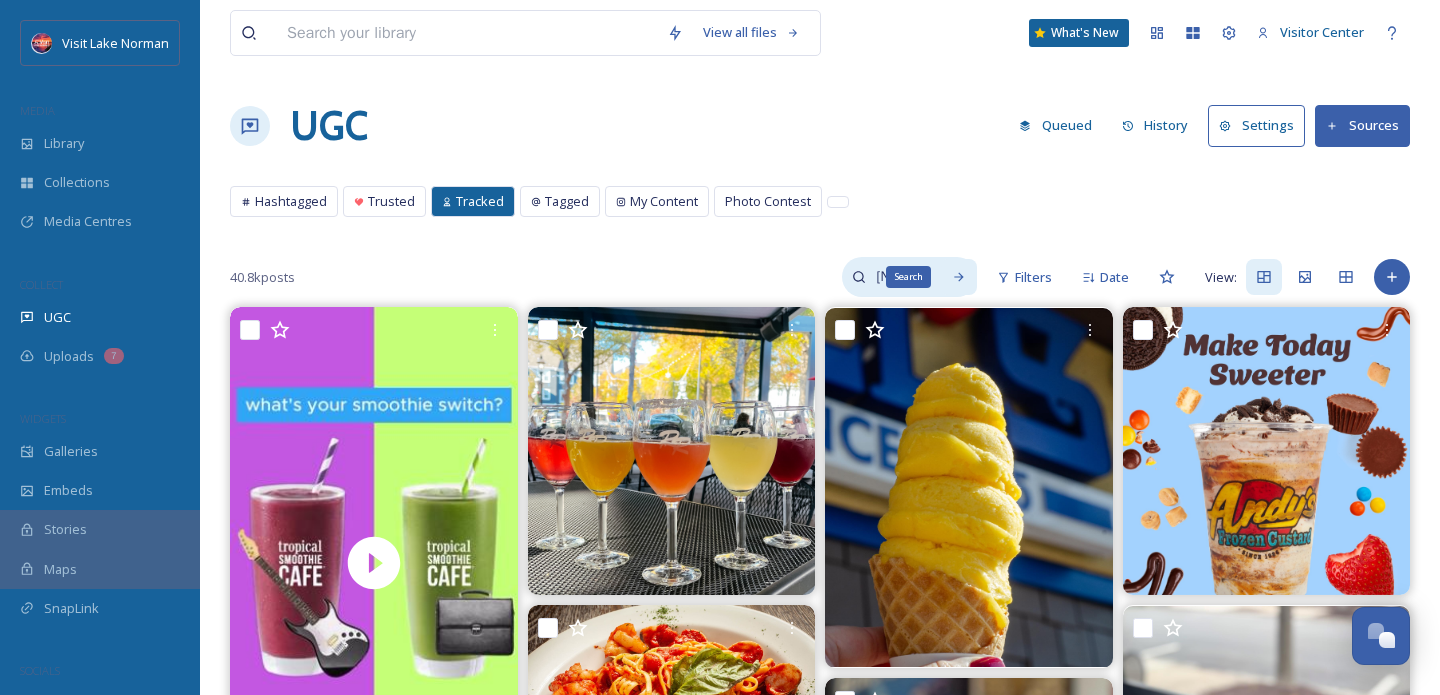click on "Search" at bounding box center (959, 277) 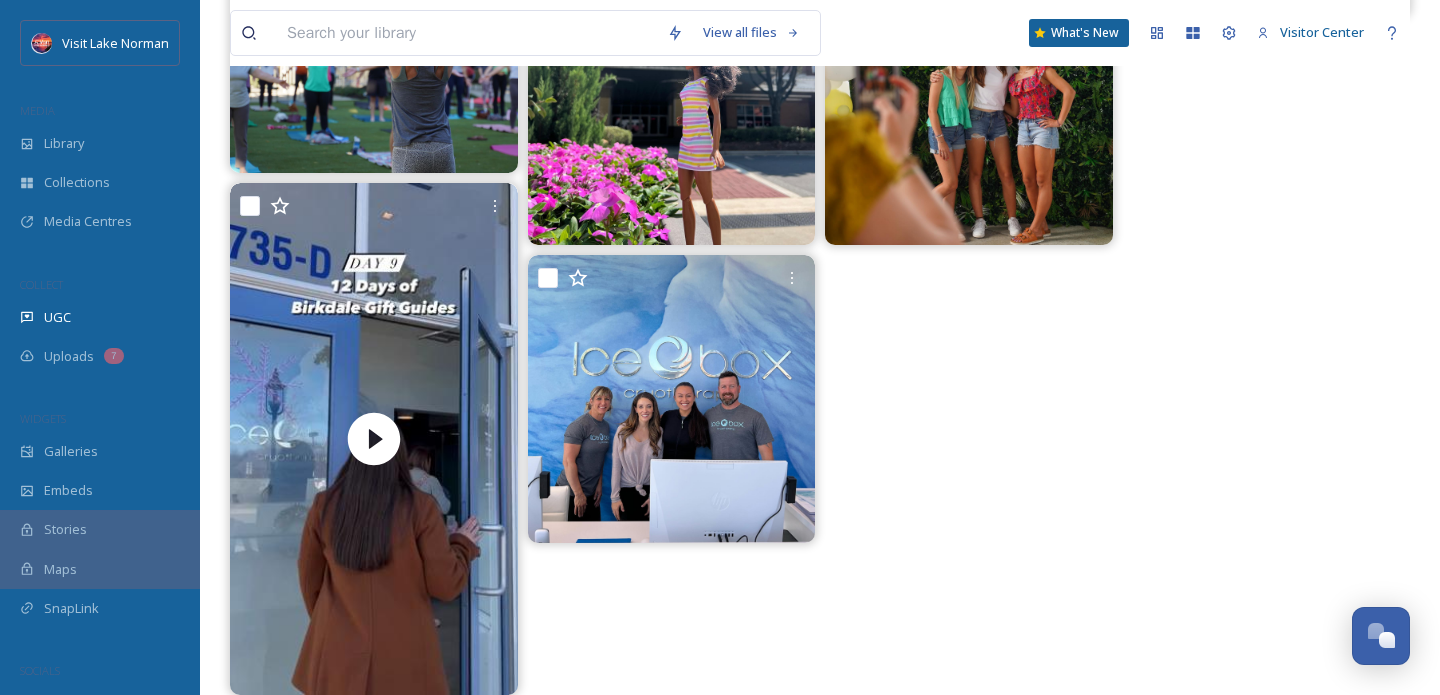 scroll, scrollTop: 949, scrollLeft: 0, axis: vertical 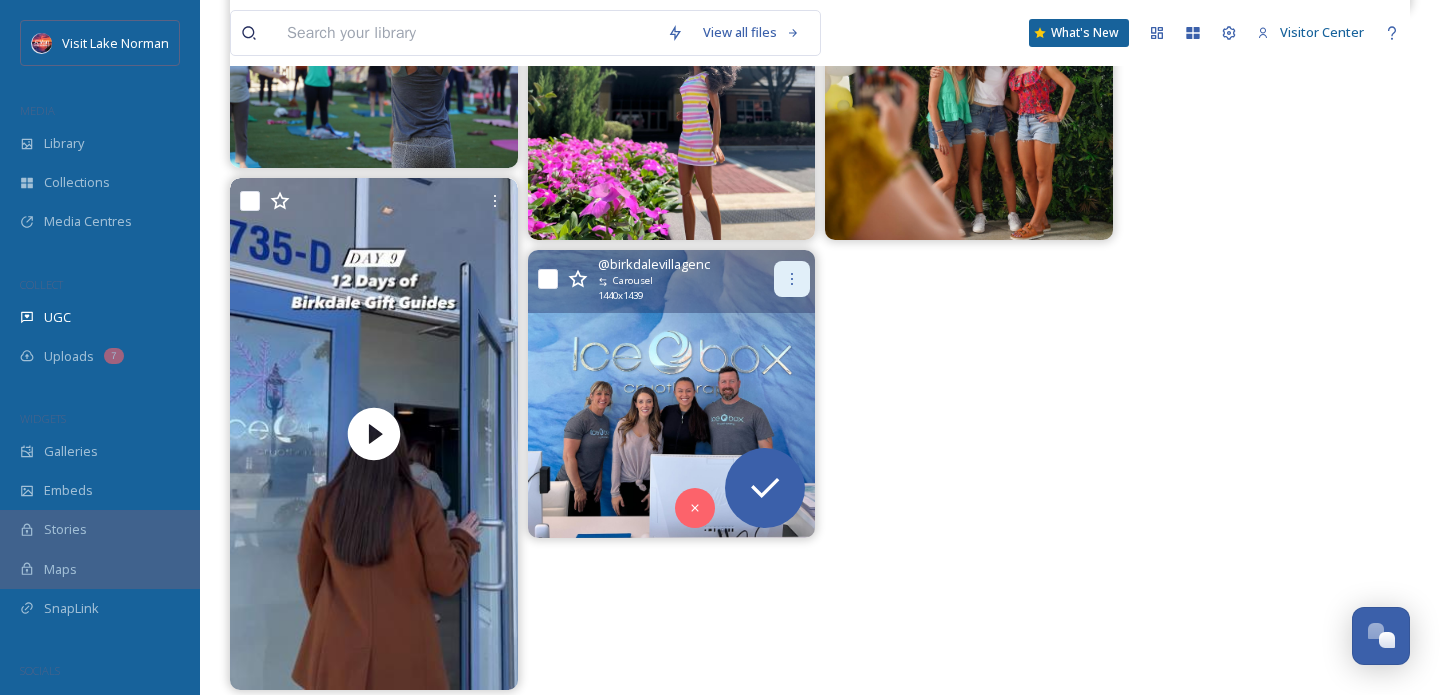 click 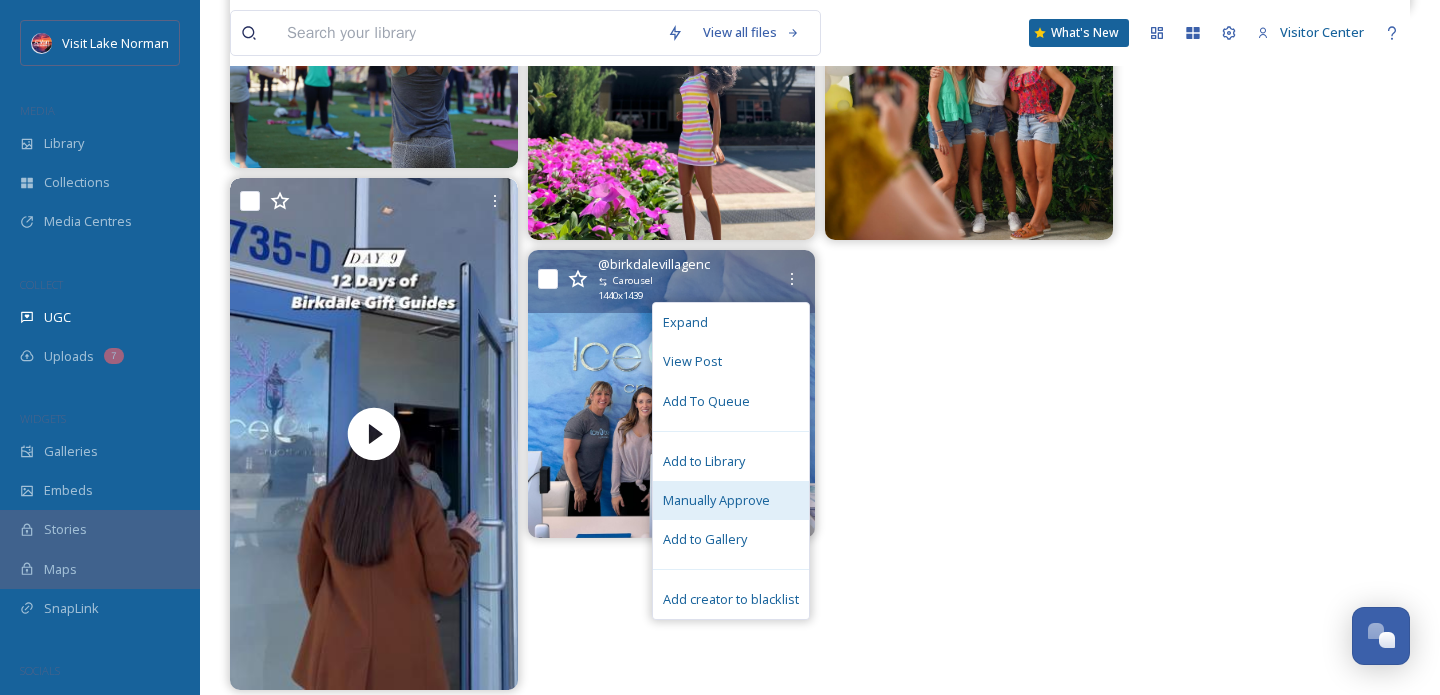 click on "Manually Approve" at bounding box center (716, 500) 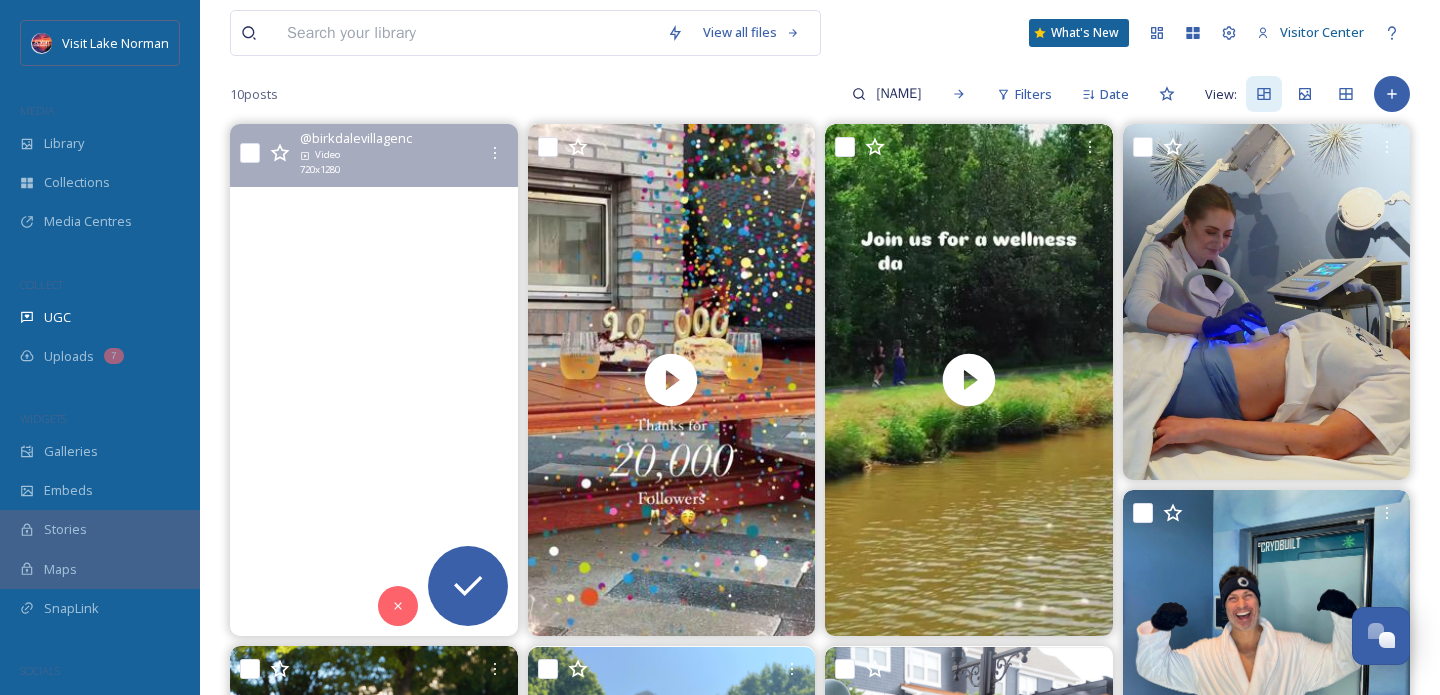 scroll, scrollTop: 193, scrollLeft: 0, axis: vertical 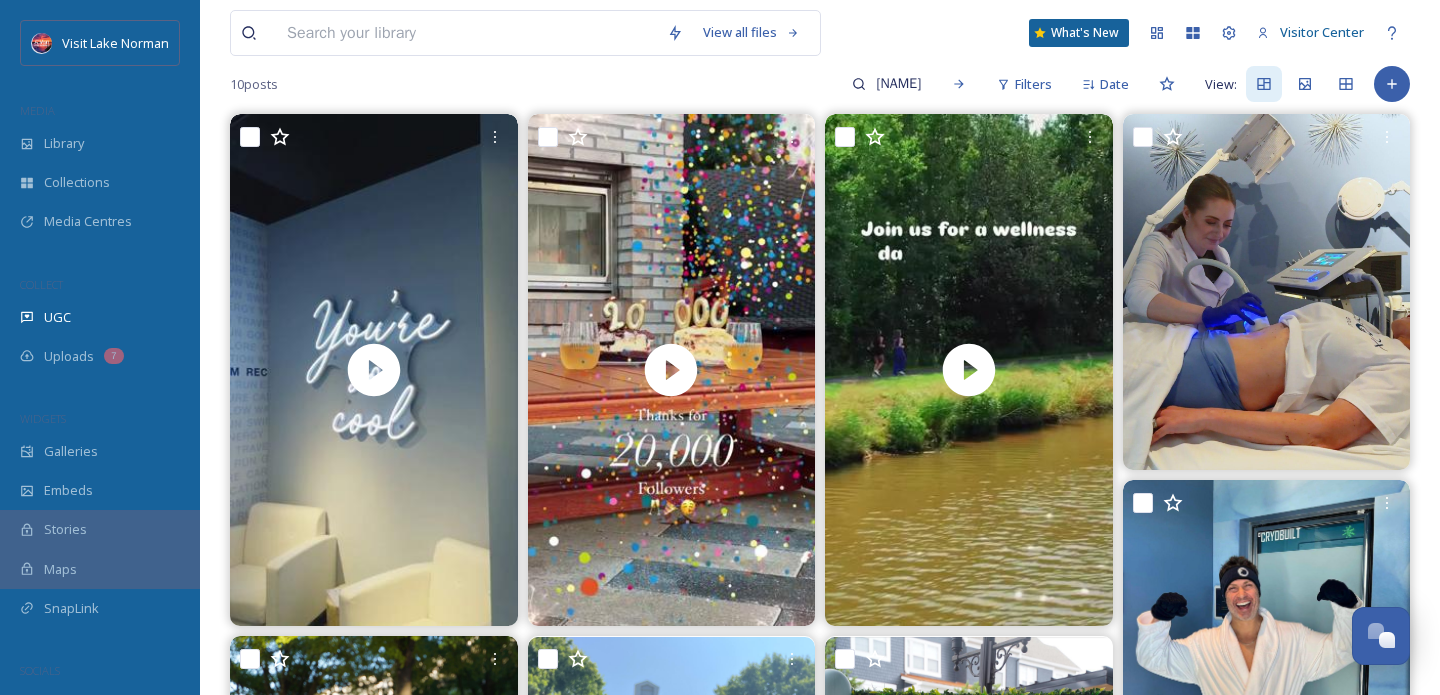 click on "MEDIA" at bounding box center (100, 111) 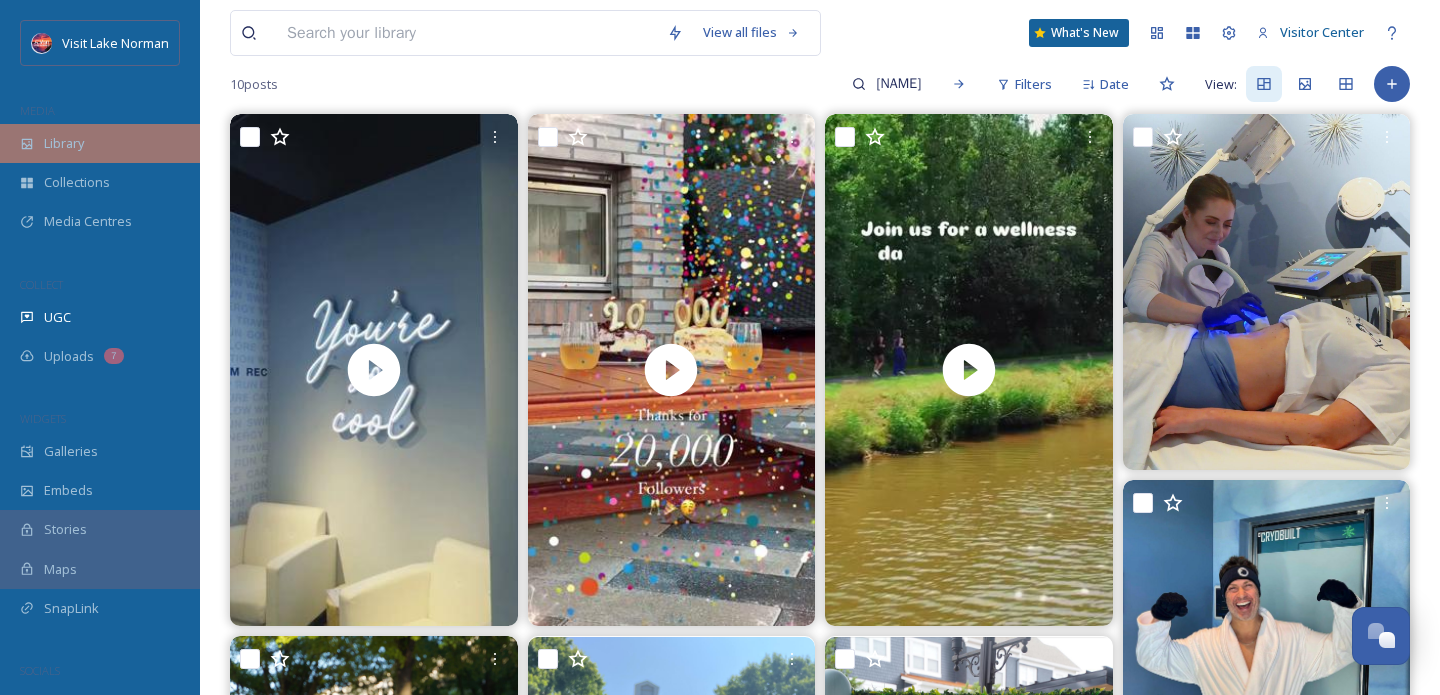 click on "Library" at bounding box center (100, 143) 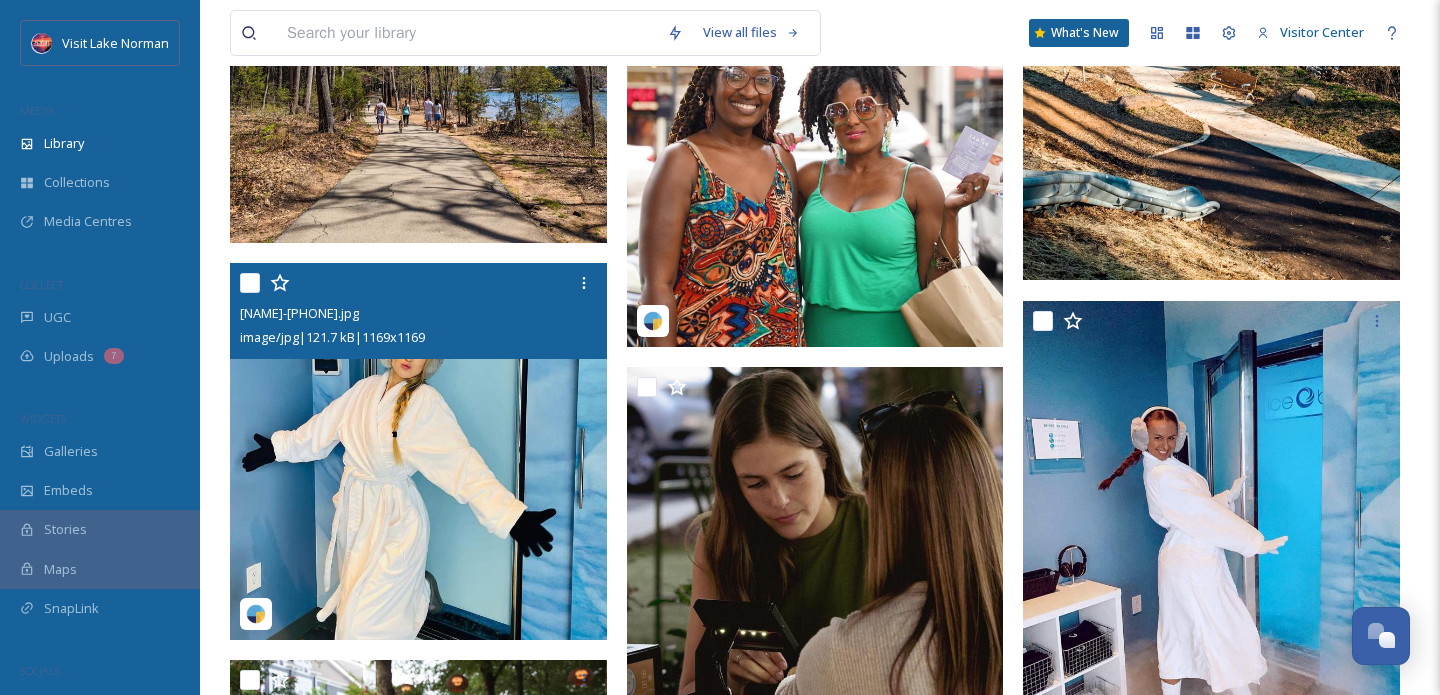 scroll, scrollTop: 1739, scrollLeft: 0, axis: vertical 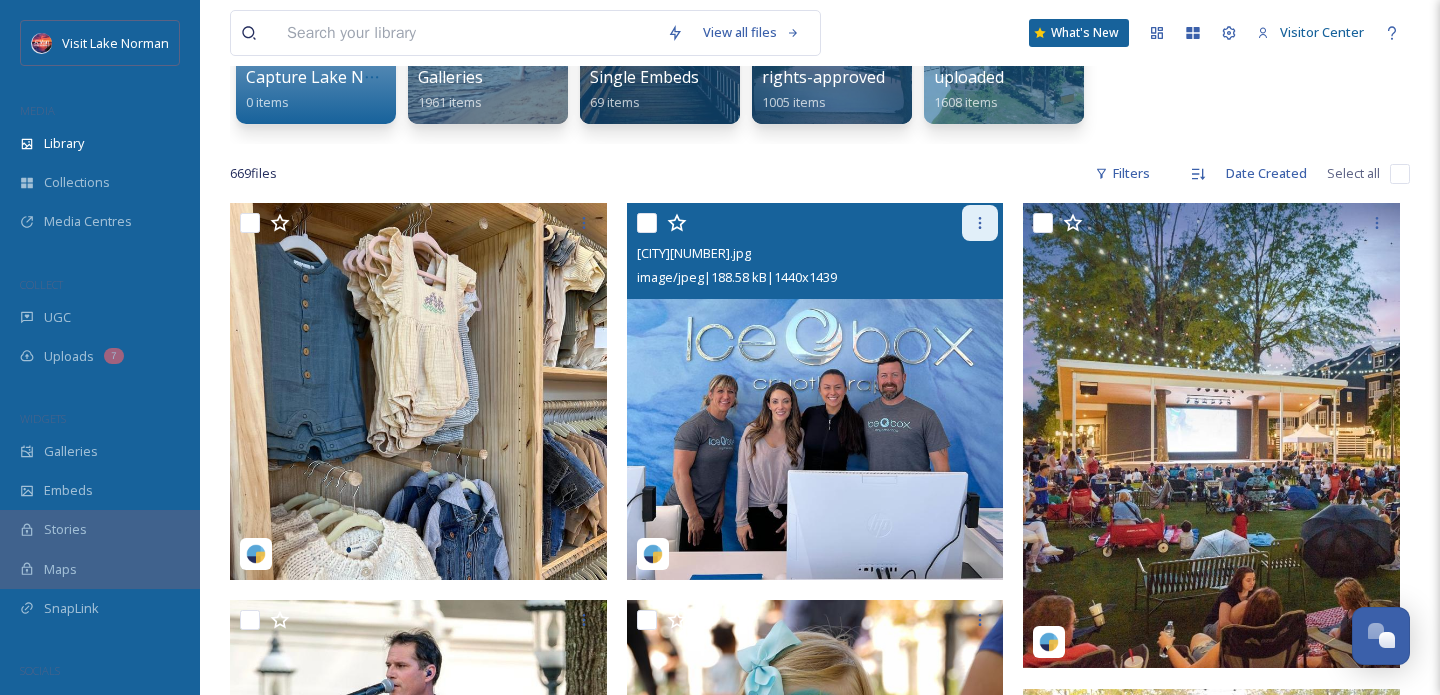 click at bounding box center [980, 223] 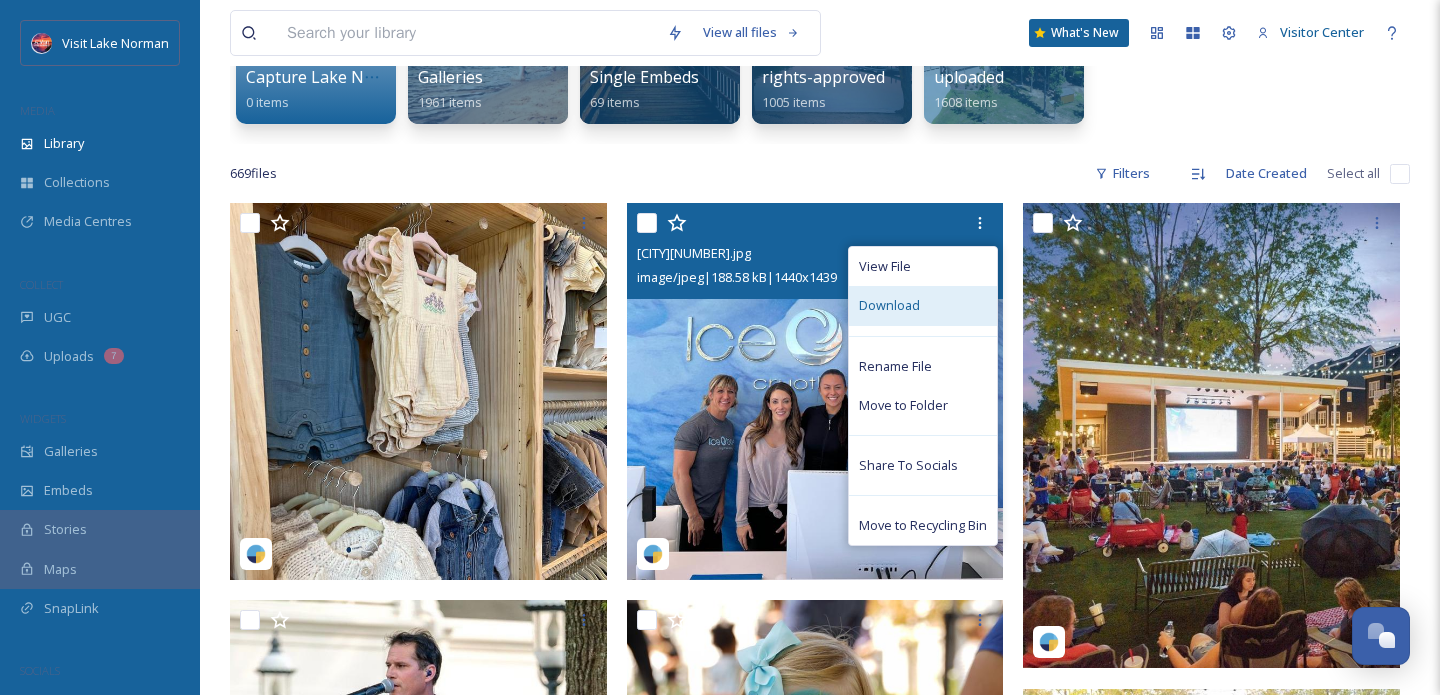 click on "Download" at bounding box center [923, 305] 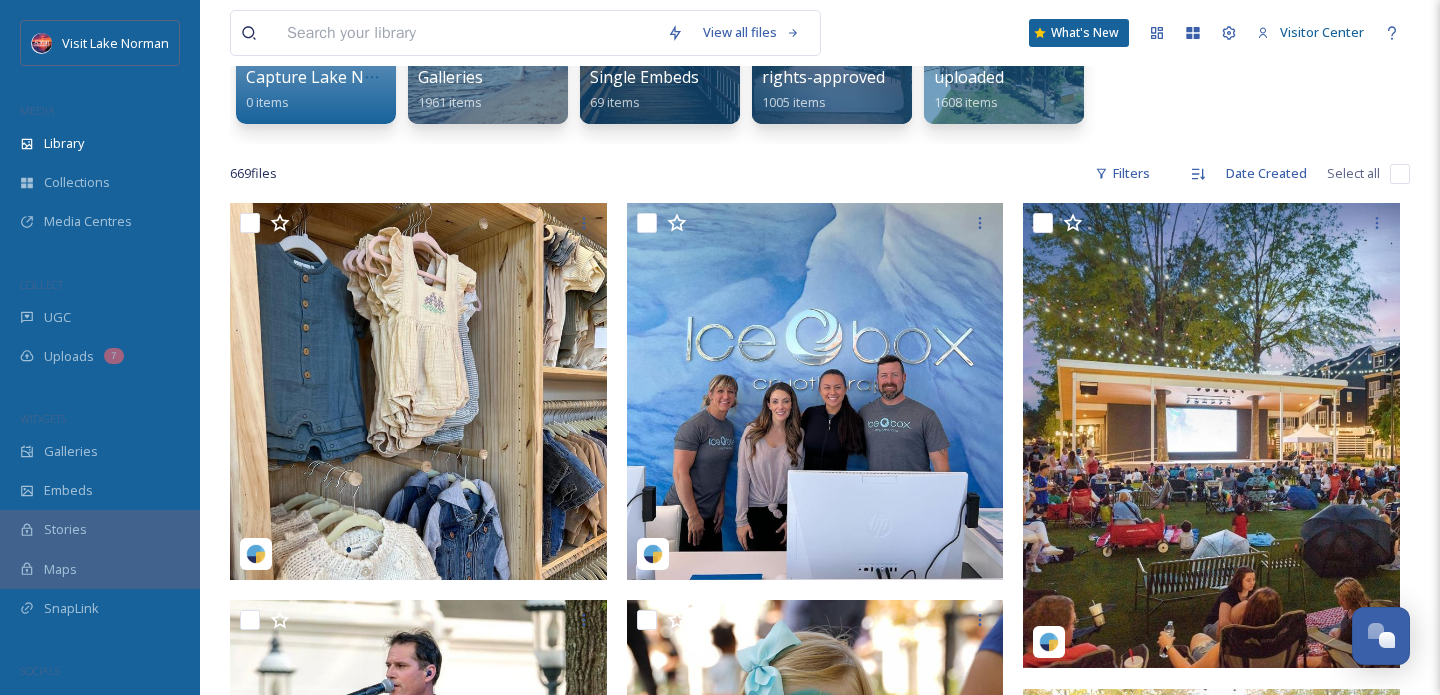 scroll, scrollTop: 71, scrollLeft: 0, axis: vertical 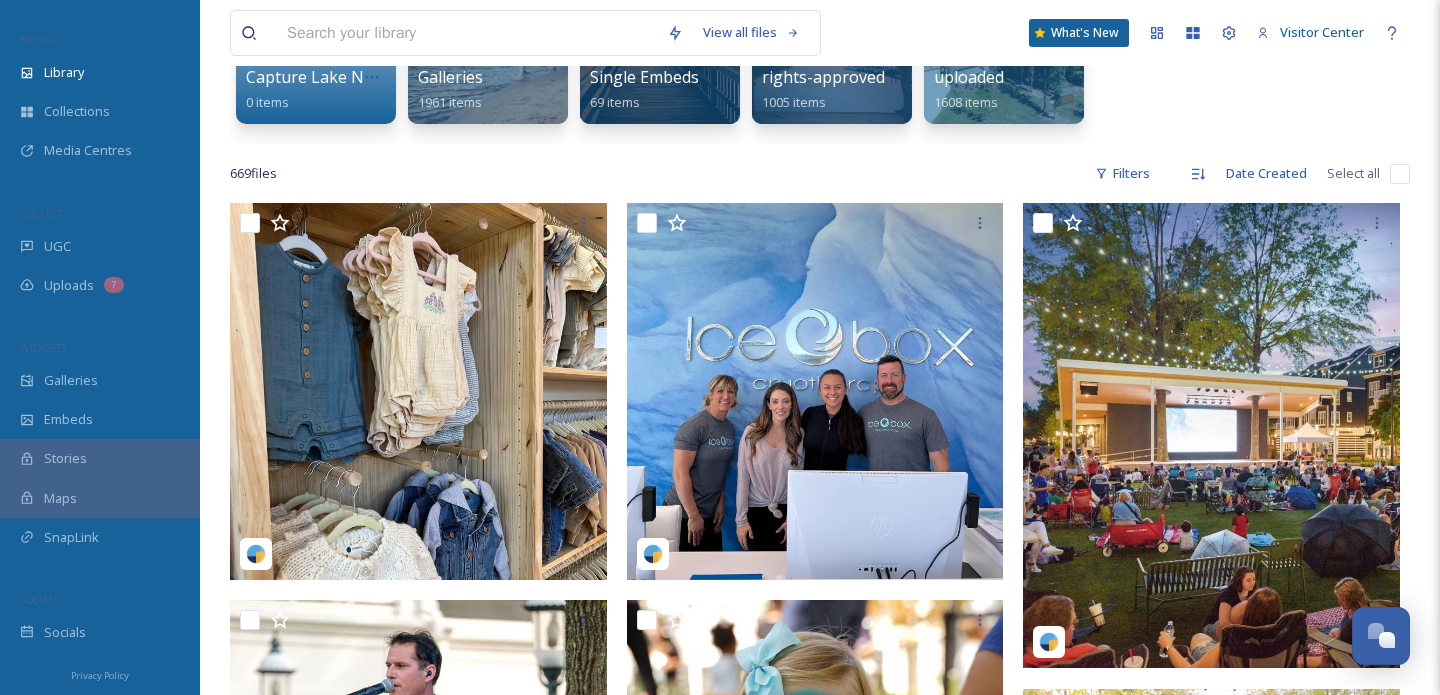 click on "Privacy Policy" at bounding box center [100, 674] 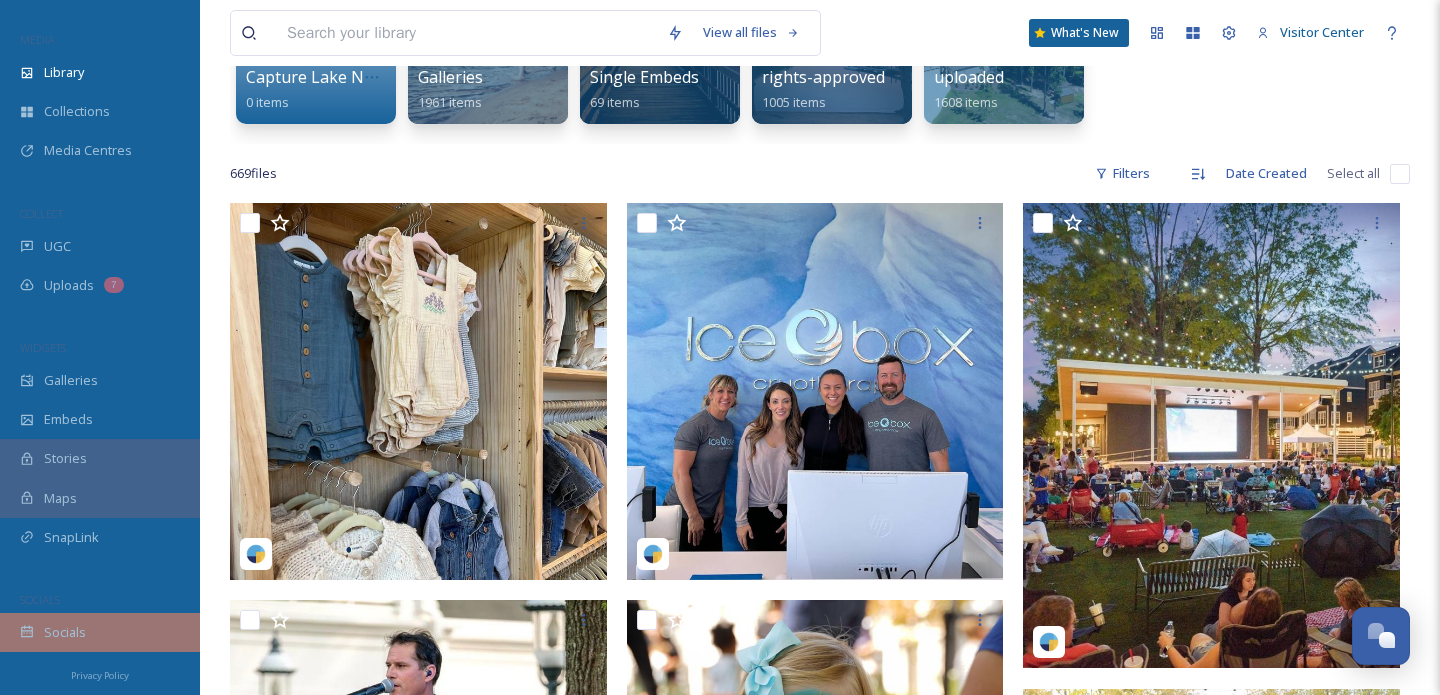 click on "Socials" at bounding box center (100, 632) 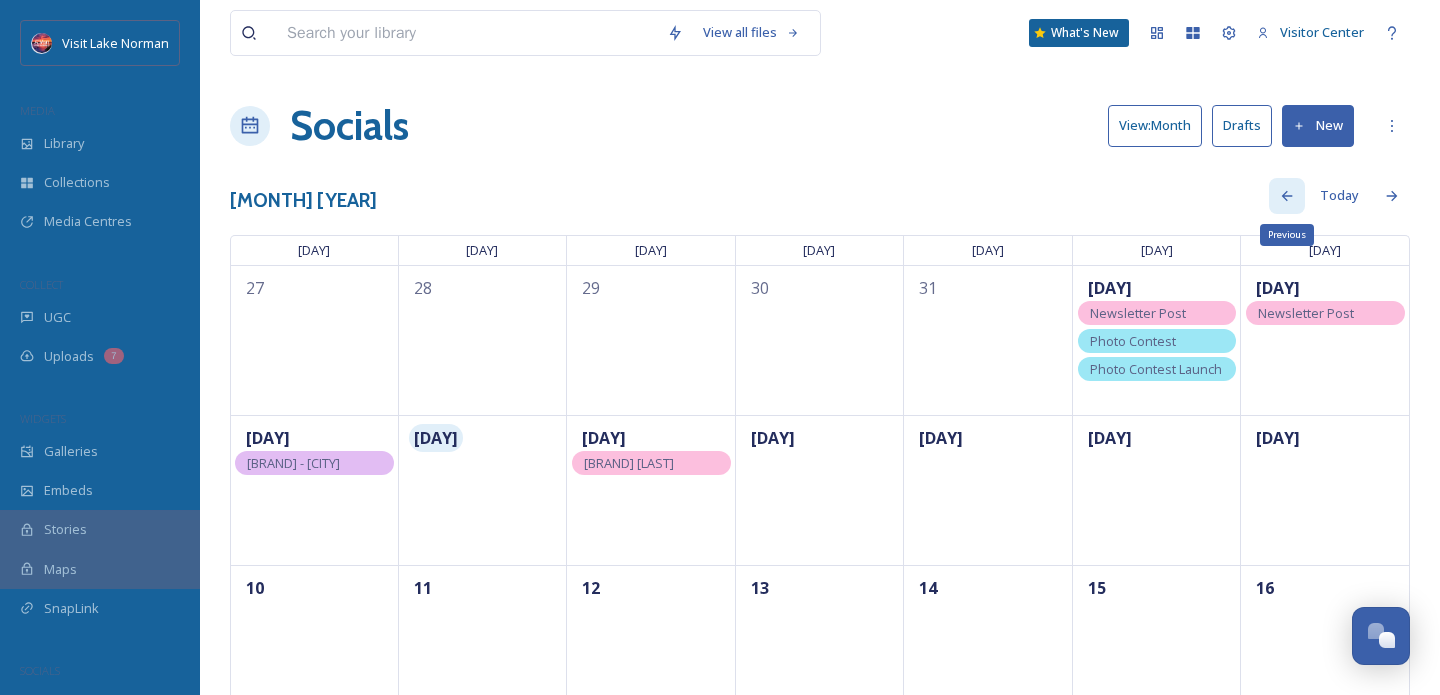 click 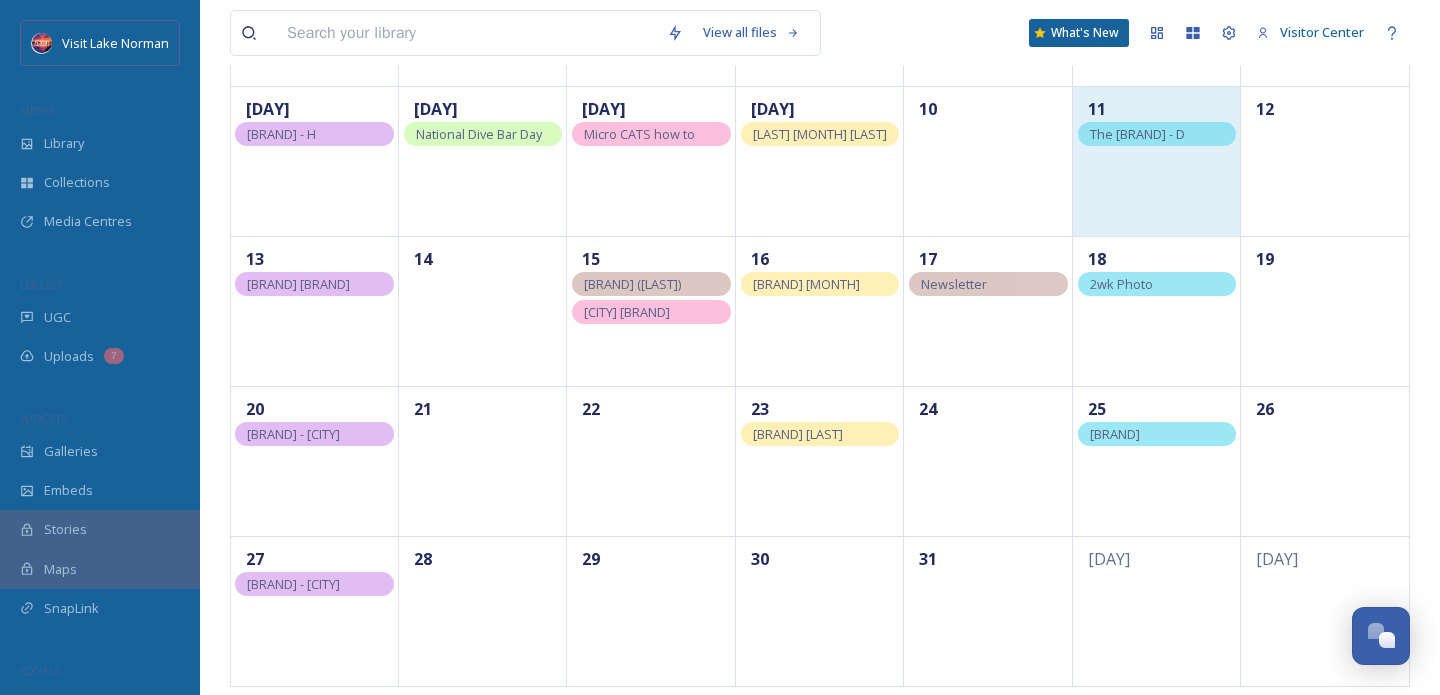 scroll, scrollTop: 341, scrollLeft: 0, axis: vertical 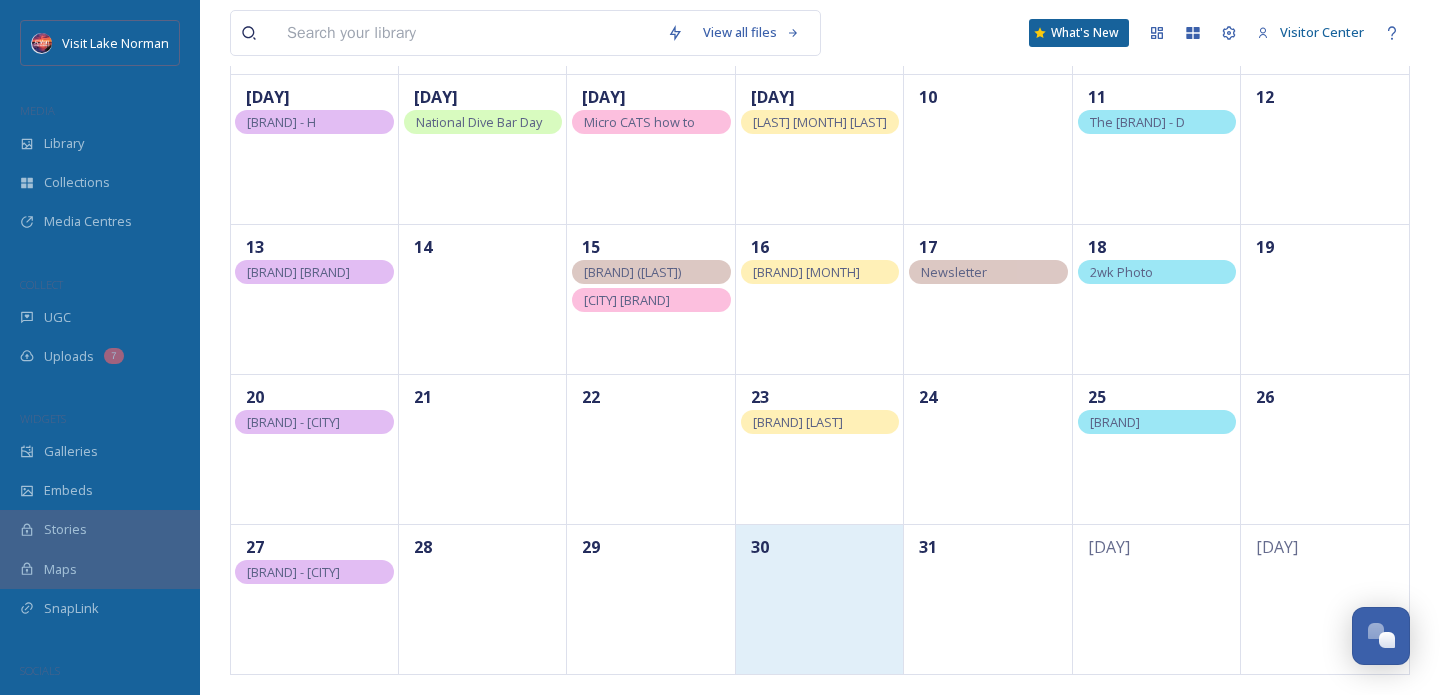 click on "30" at bounding box center [820, 599] 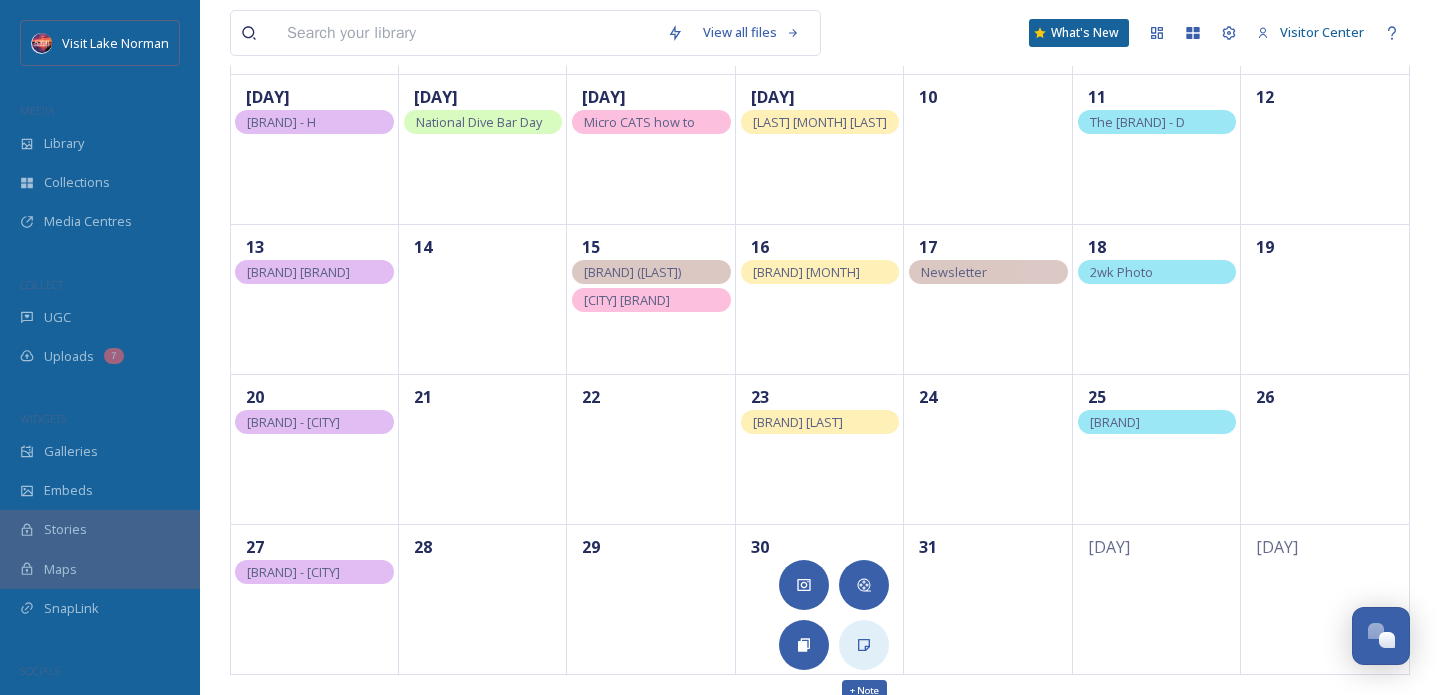 click on "+ Note" at bounding box center [864, 645] 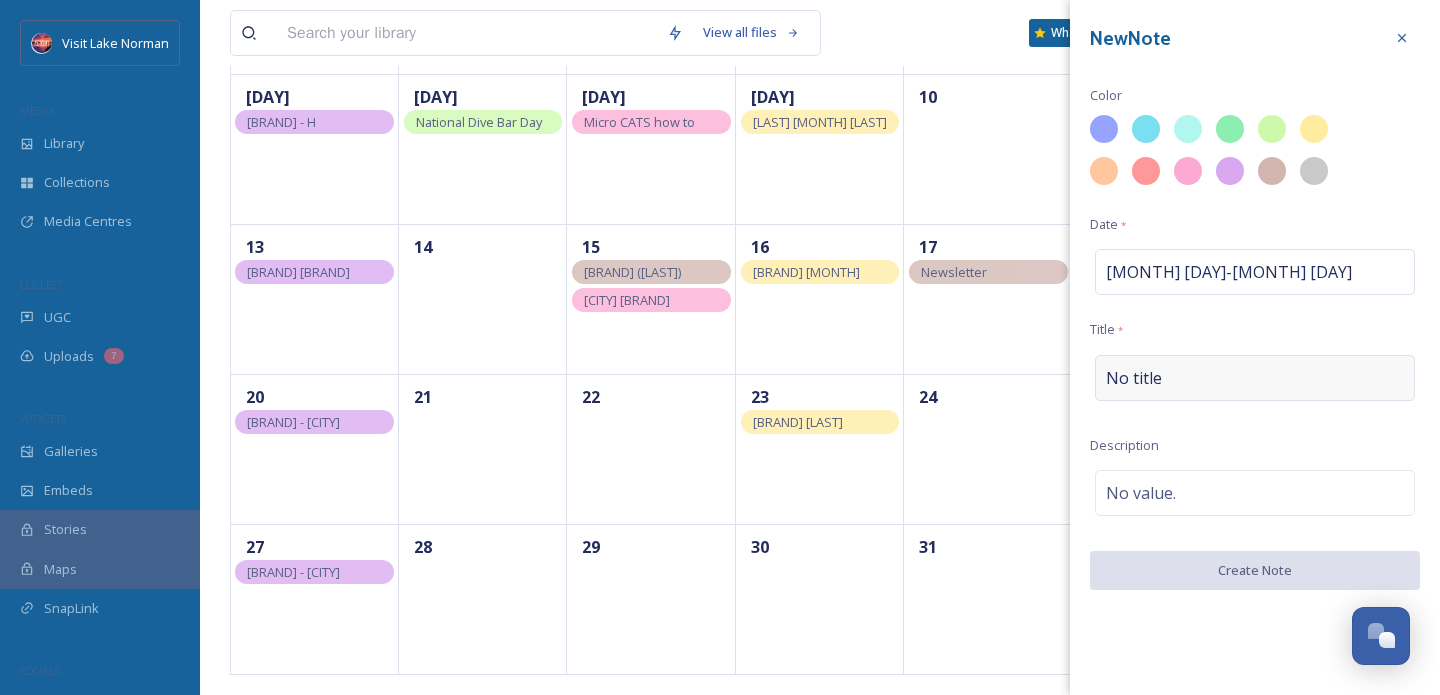 click on "No title" at bounding box center [1134, 378] 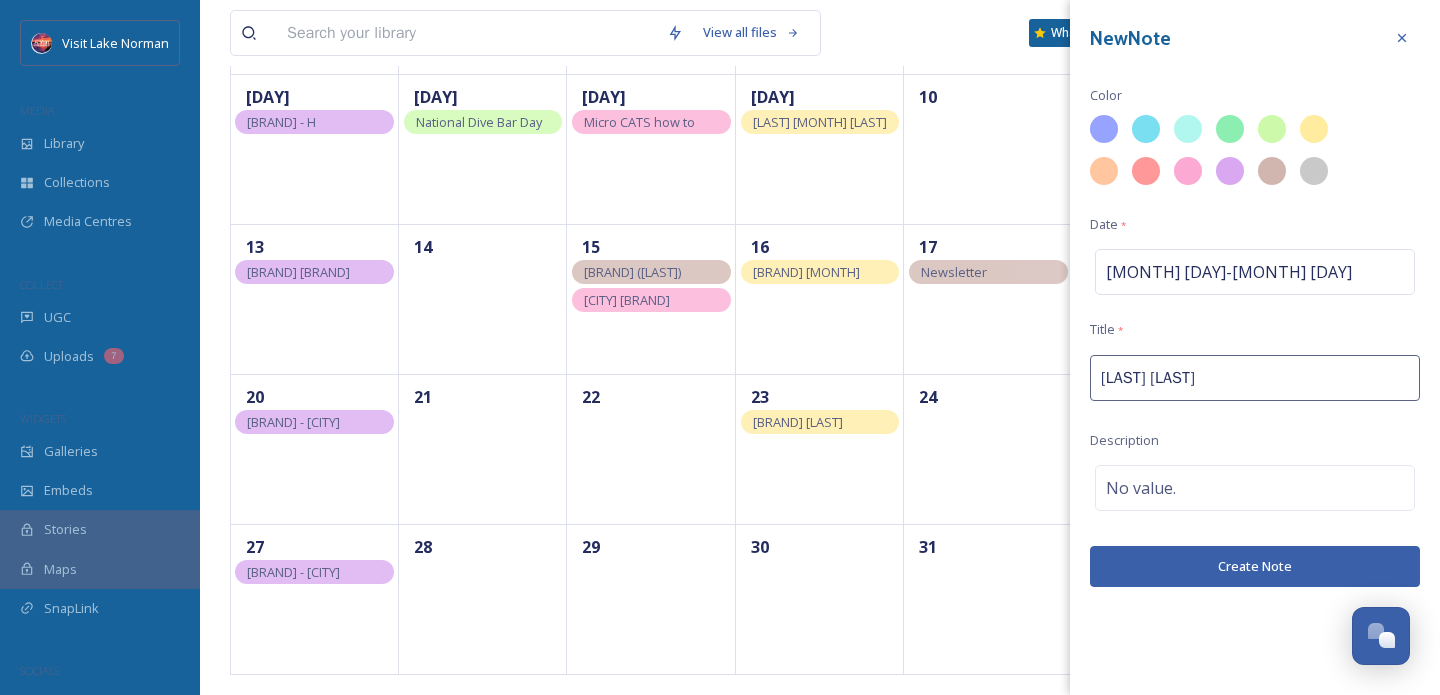 type on "[LAST] [LAST]" 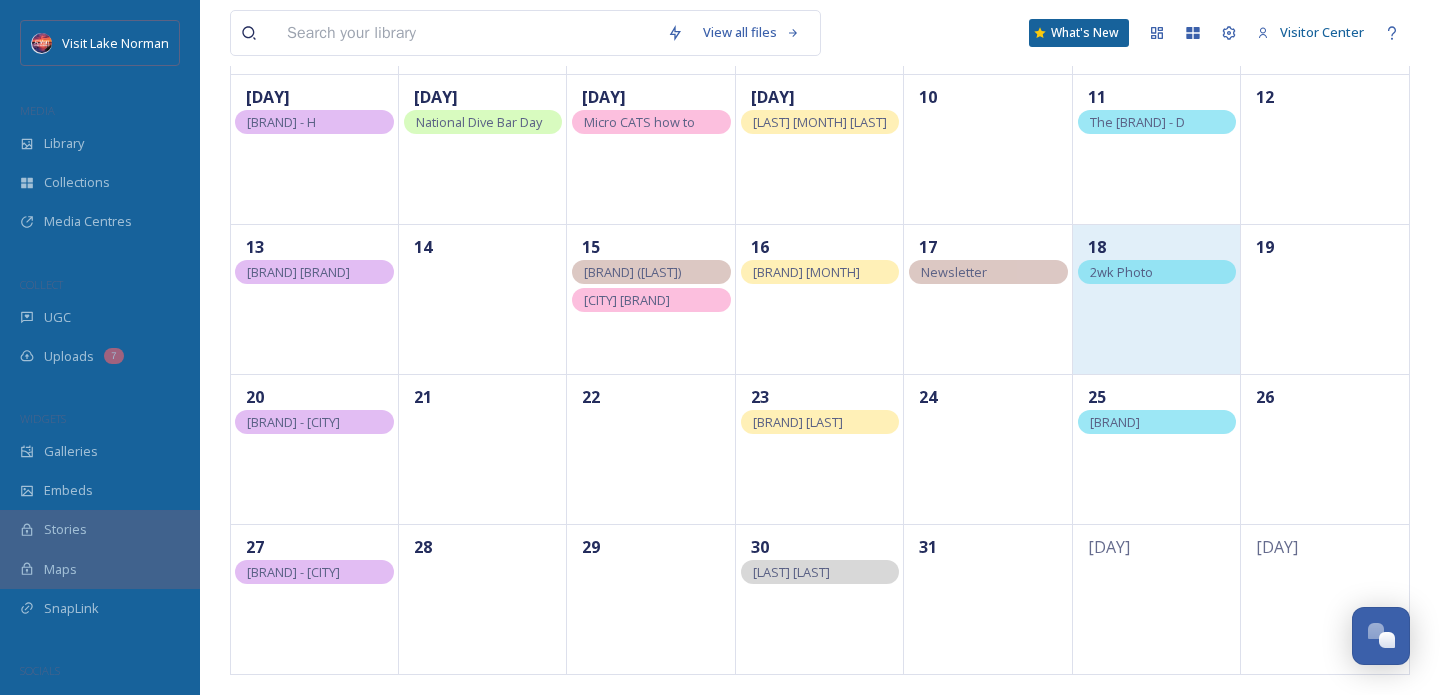 scroll, scrollTop: 0, scrollLeft: 0, axis: both 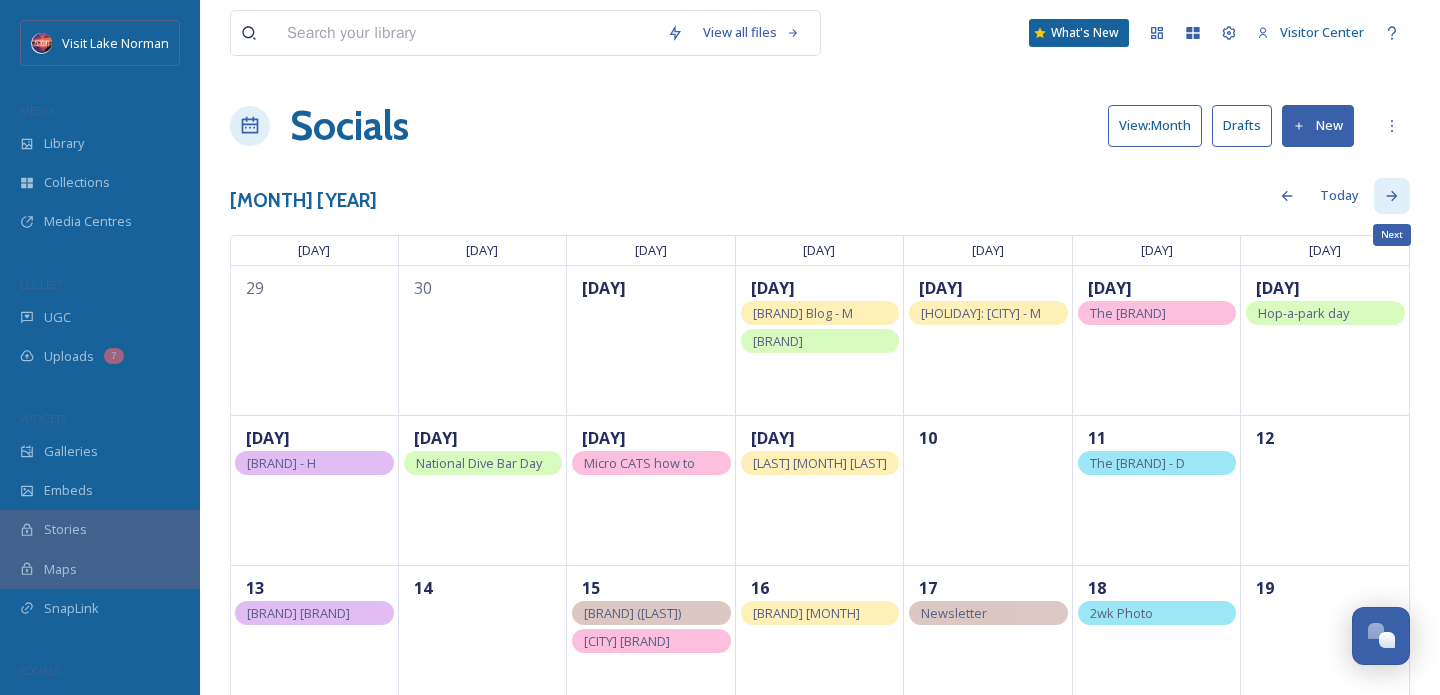 click 